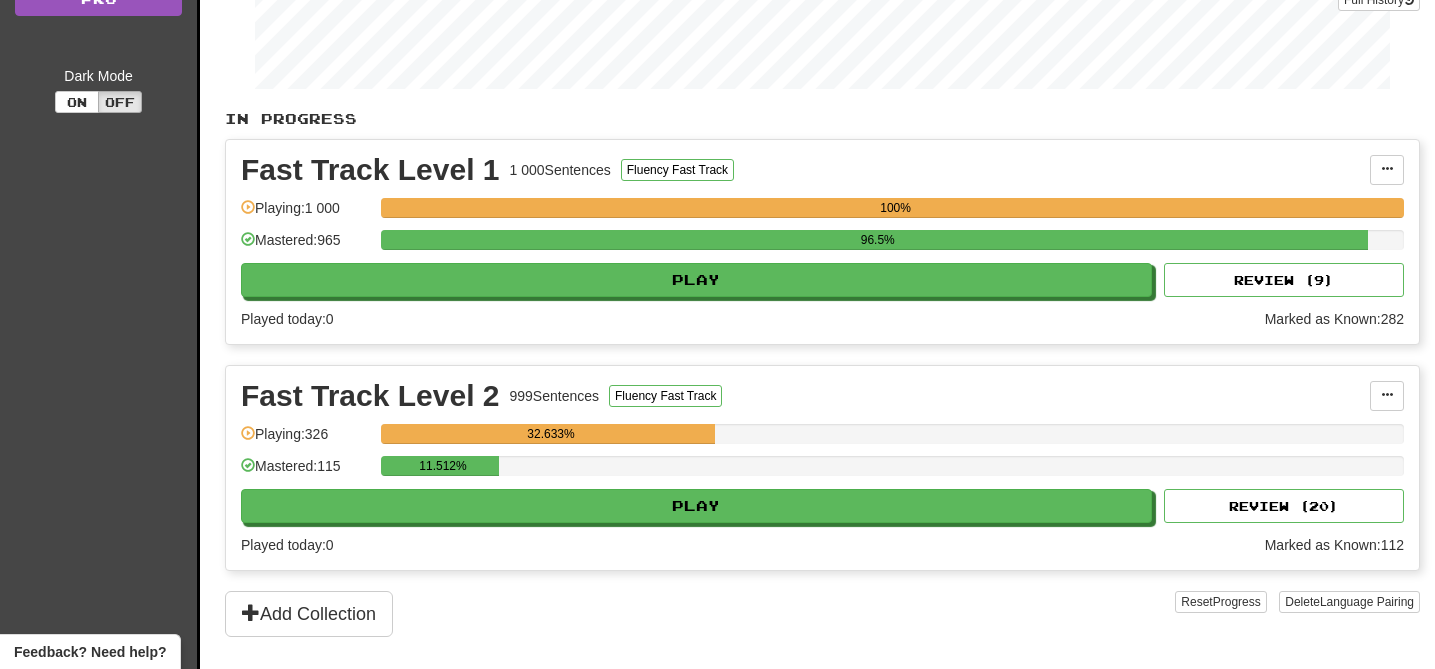 scroll, scrollTop: 296, scrollLeft: 0, axis: vertical 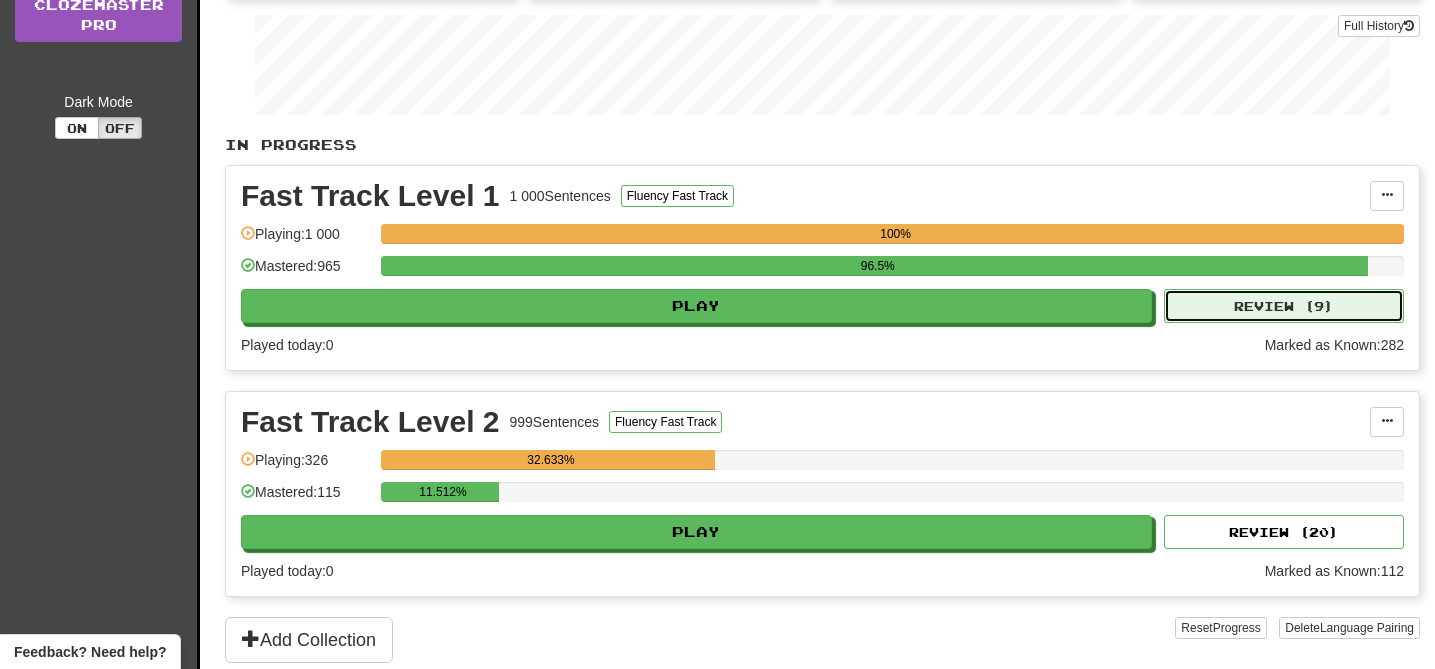 click on "Review ( 9 )" at bounding box center (1284, 306) 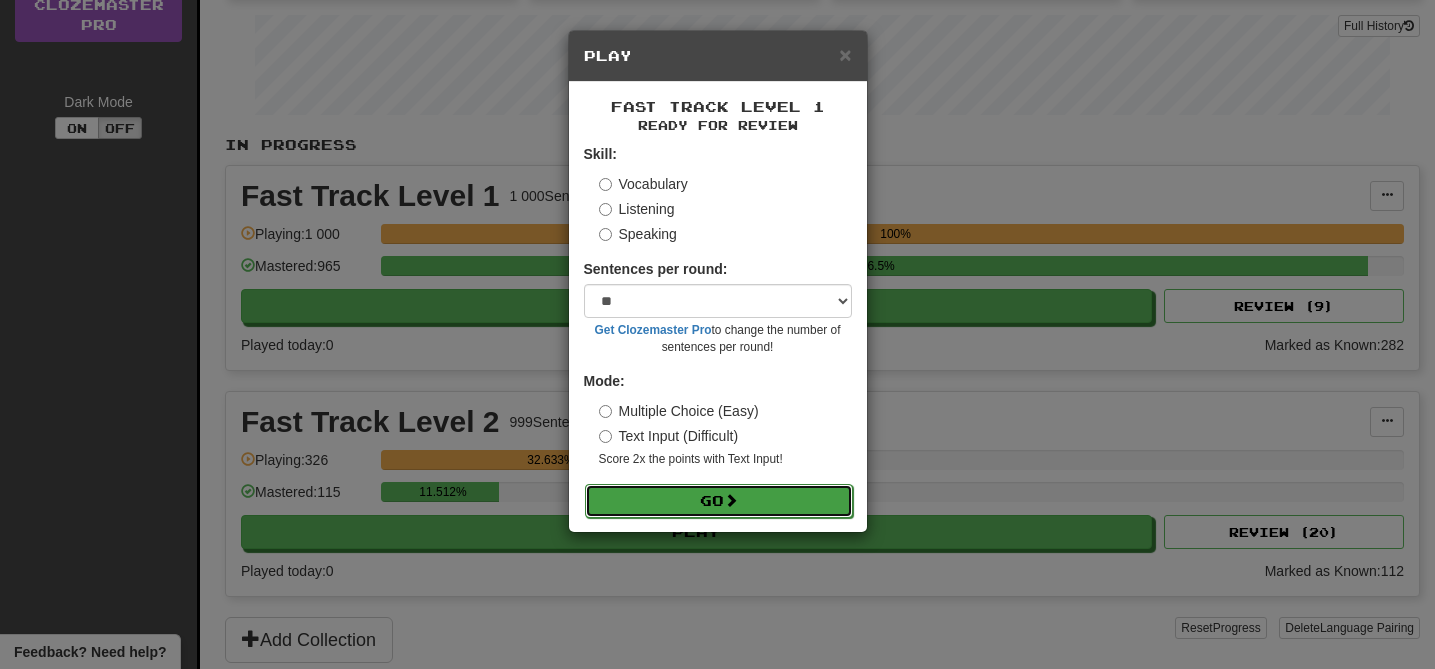click at bounding box center [731, 500] 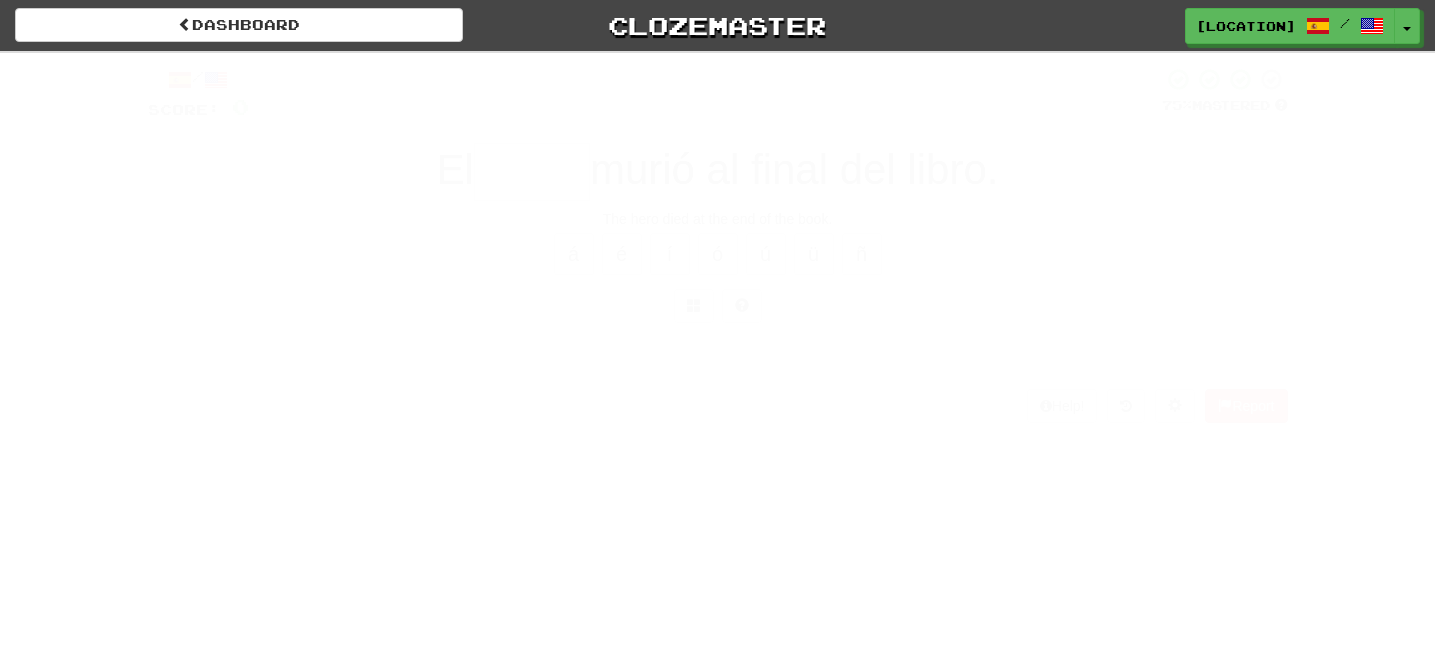scroll, scrollTop: 0, scrollLeft: 0, axis: both 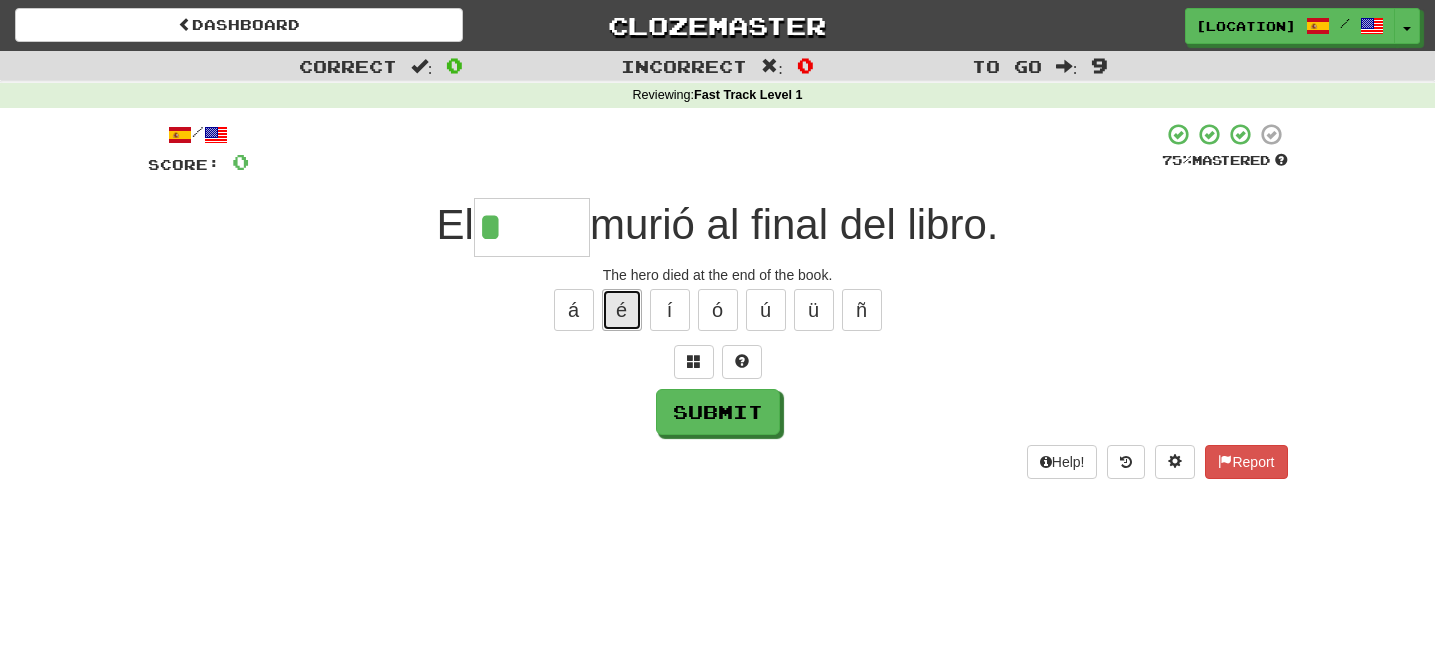 click on "é" at bounding box center (622, 310) 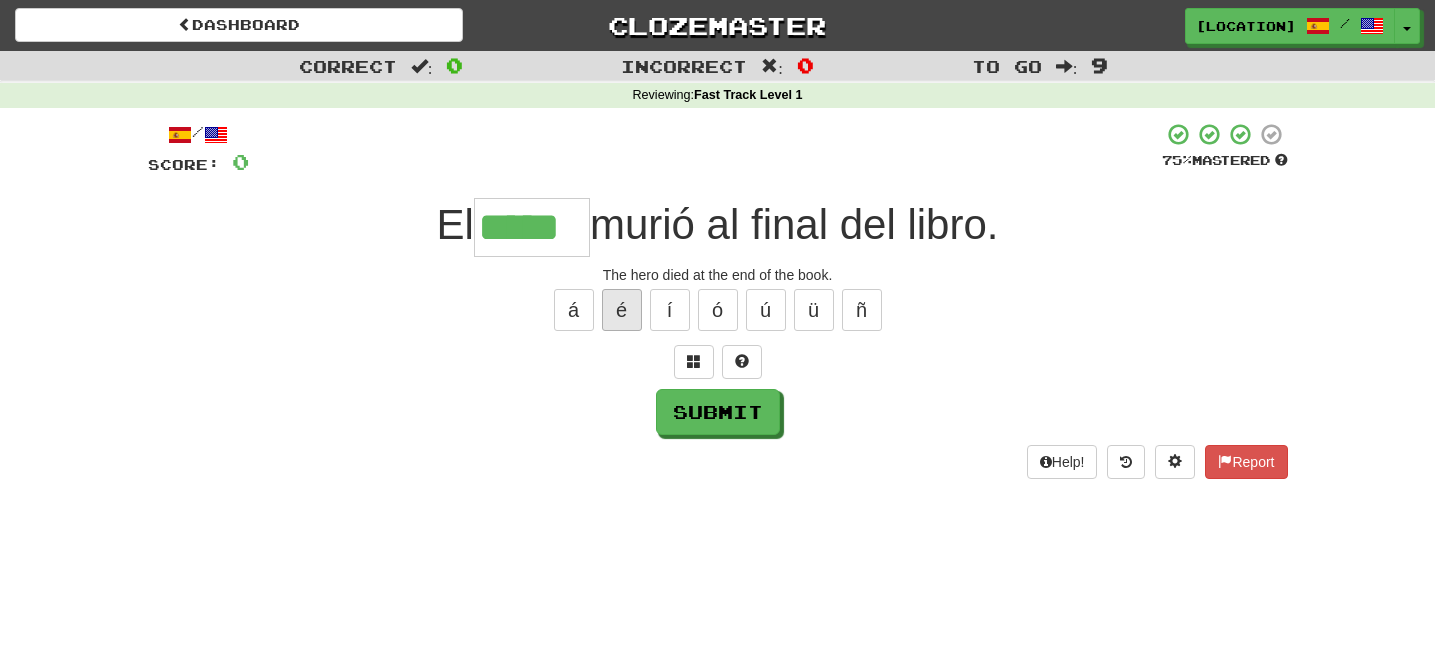type on "*****" 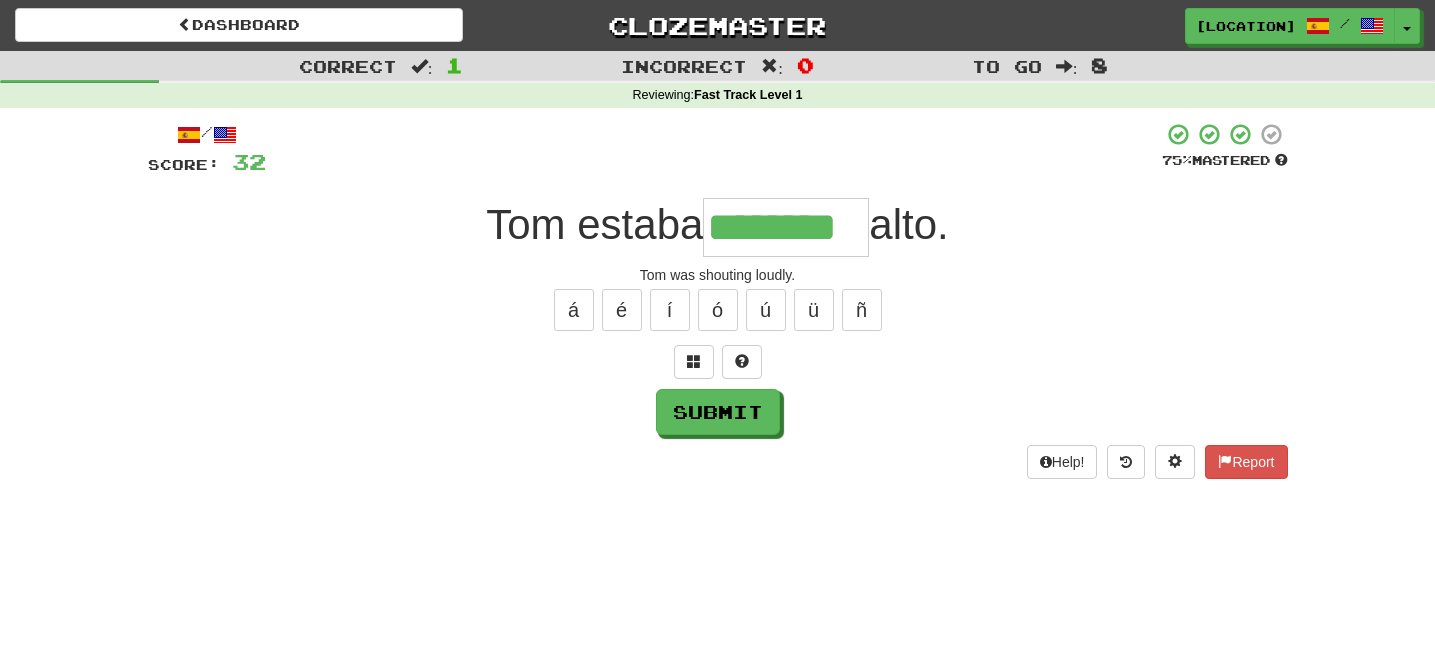 type on "********" 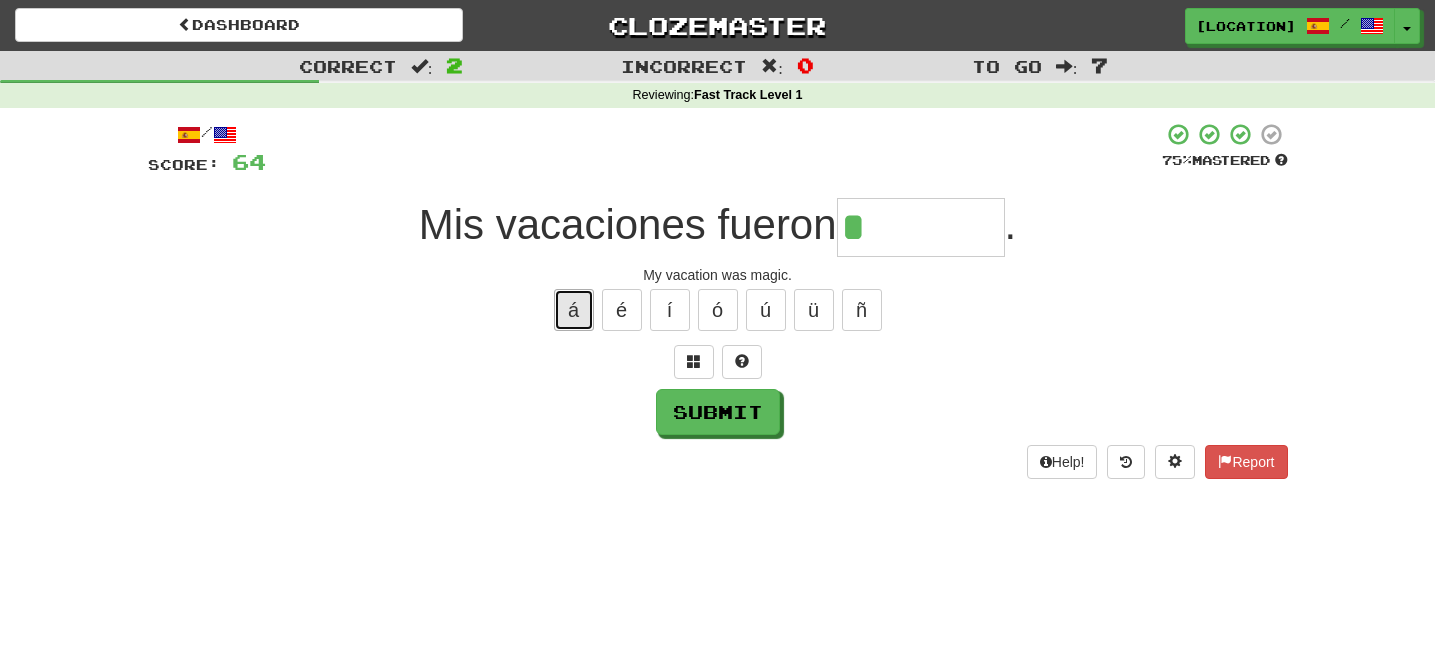 click on "á" at bounding box center (574, 310) 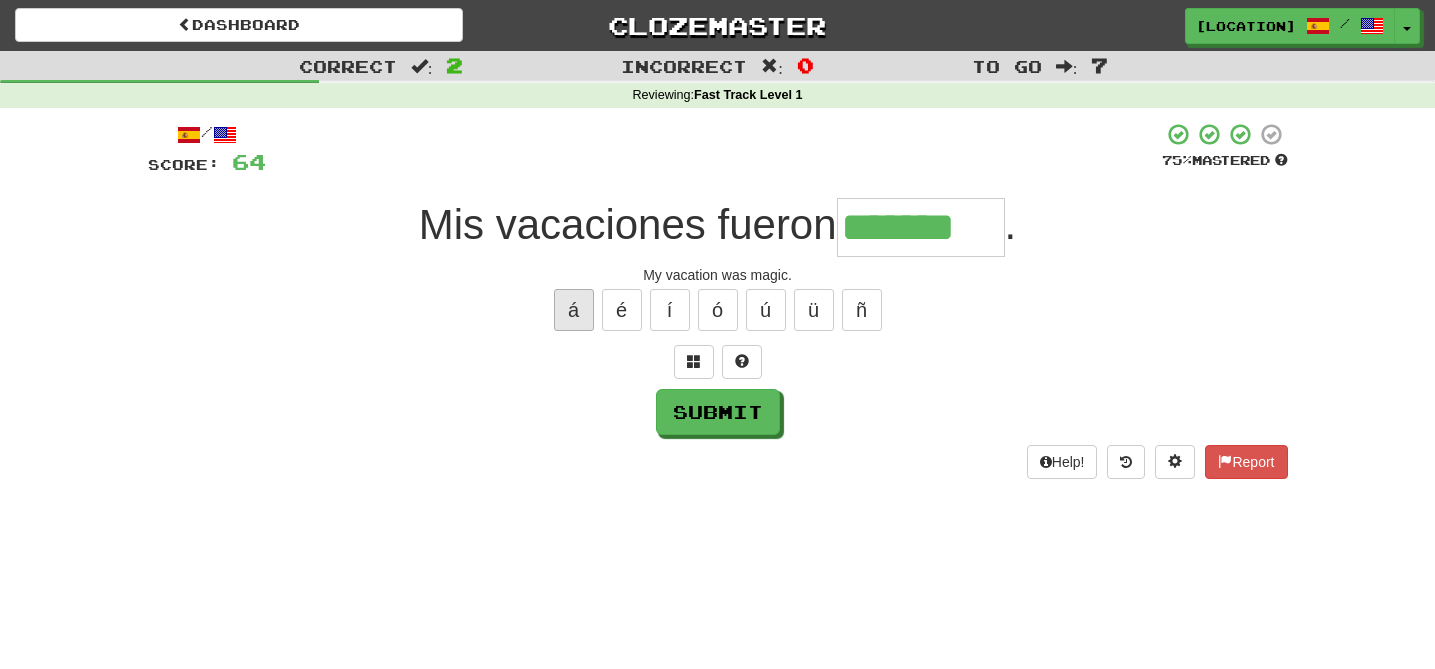 type on "*******" 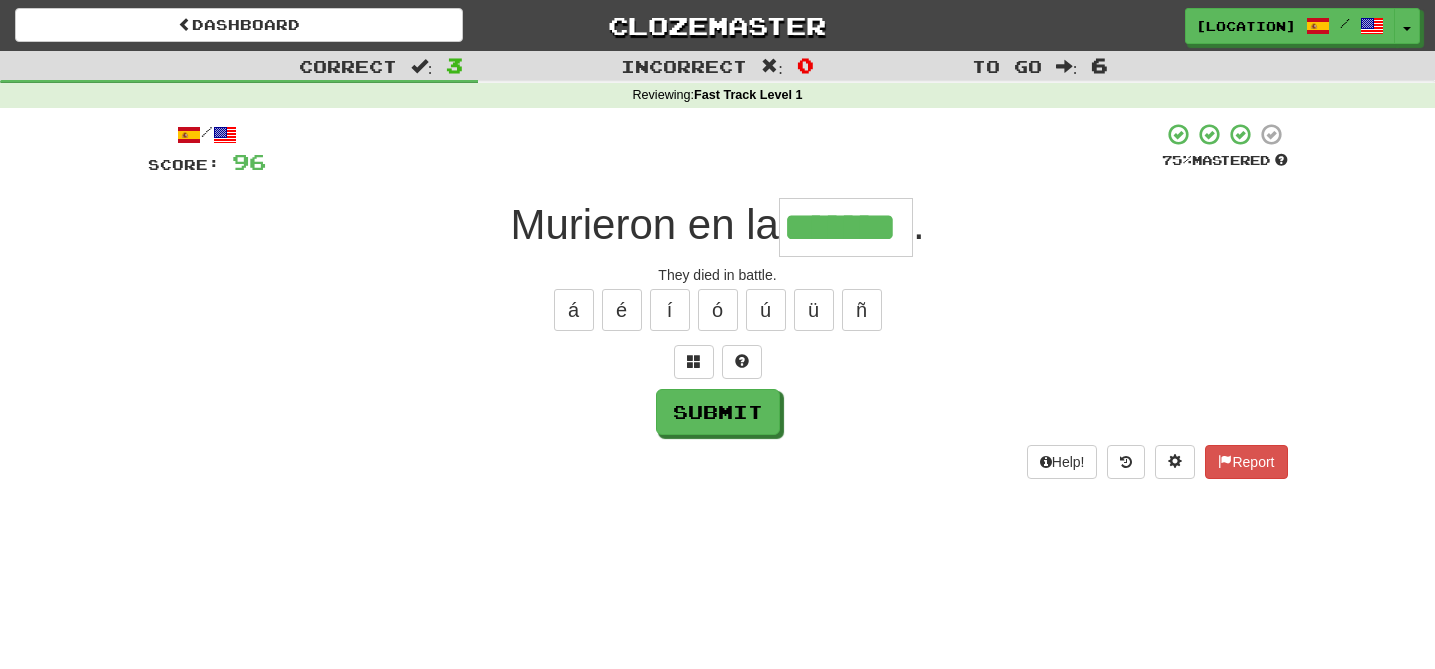 type on "*******" 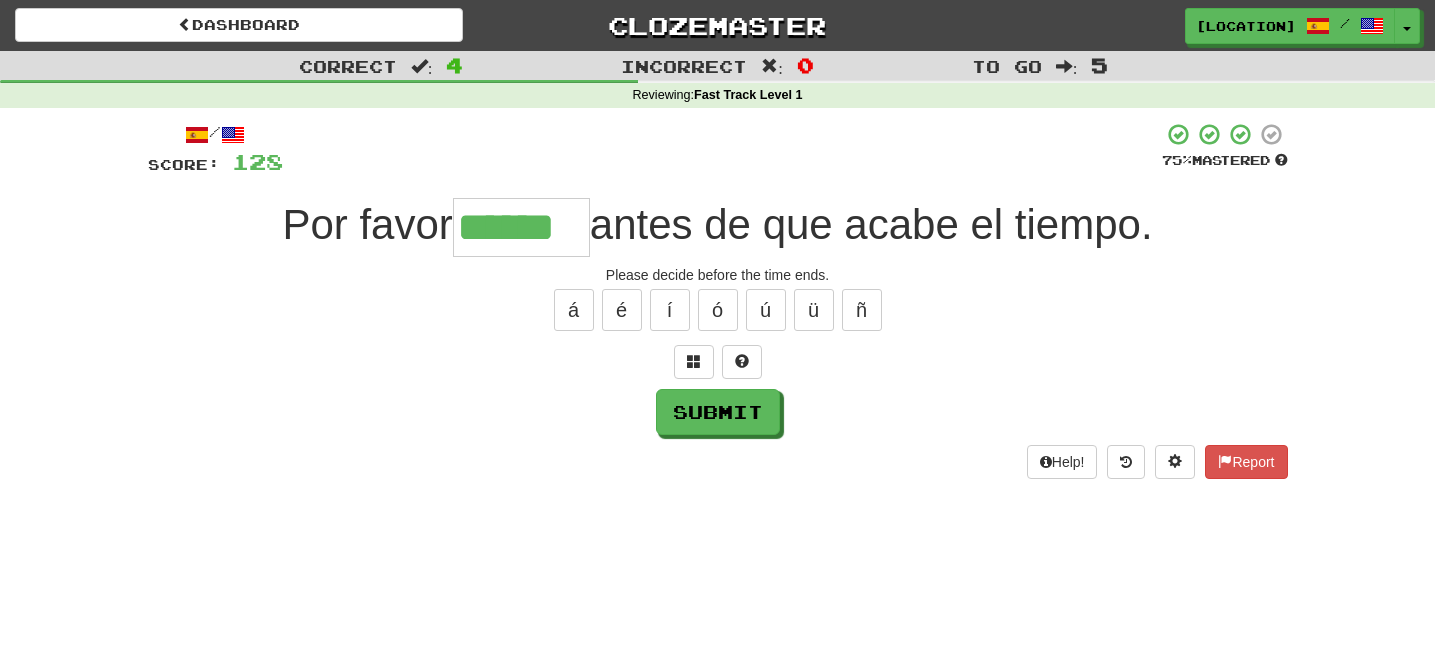 type on "******" 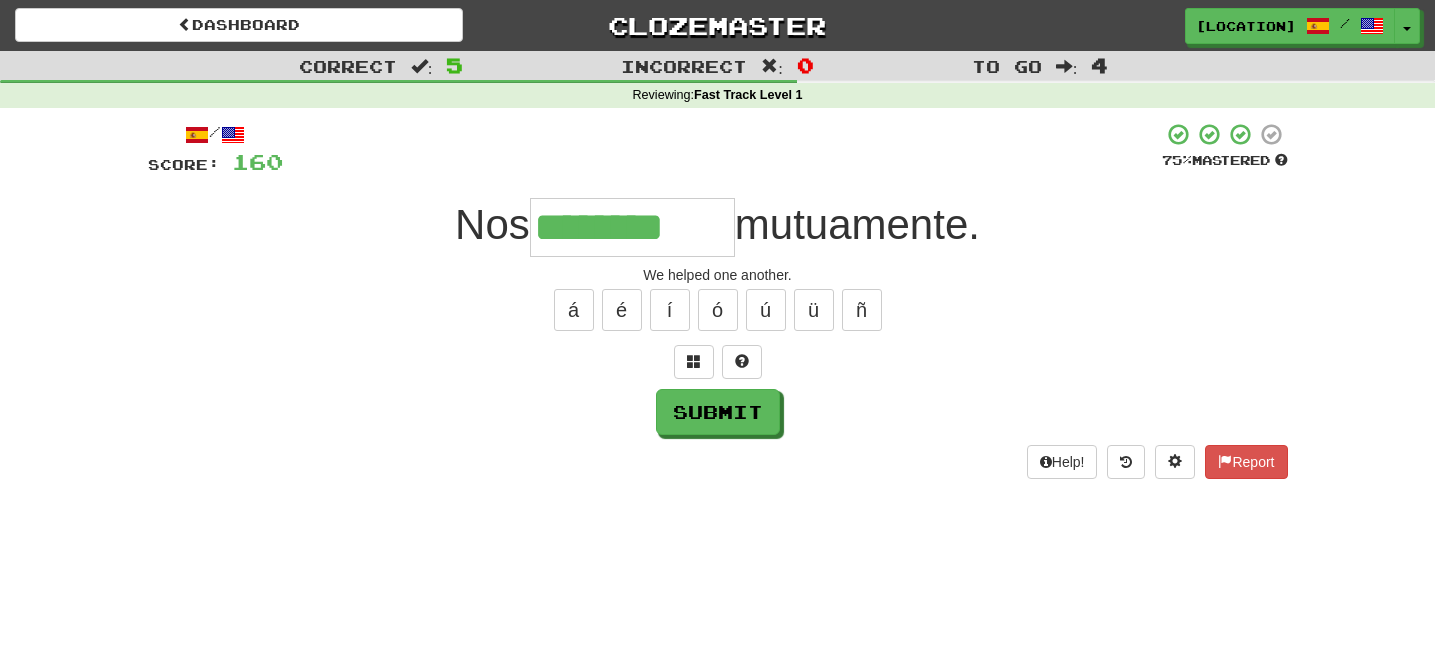 type on "********" 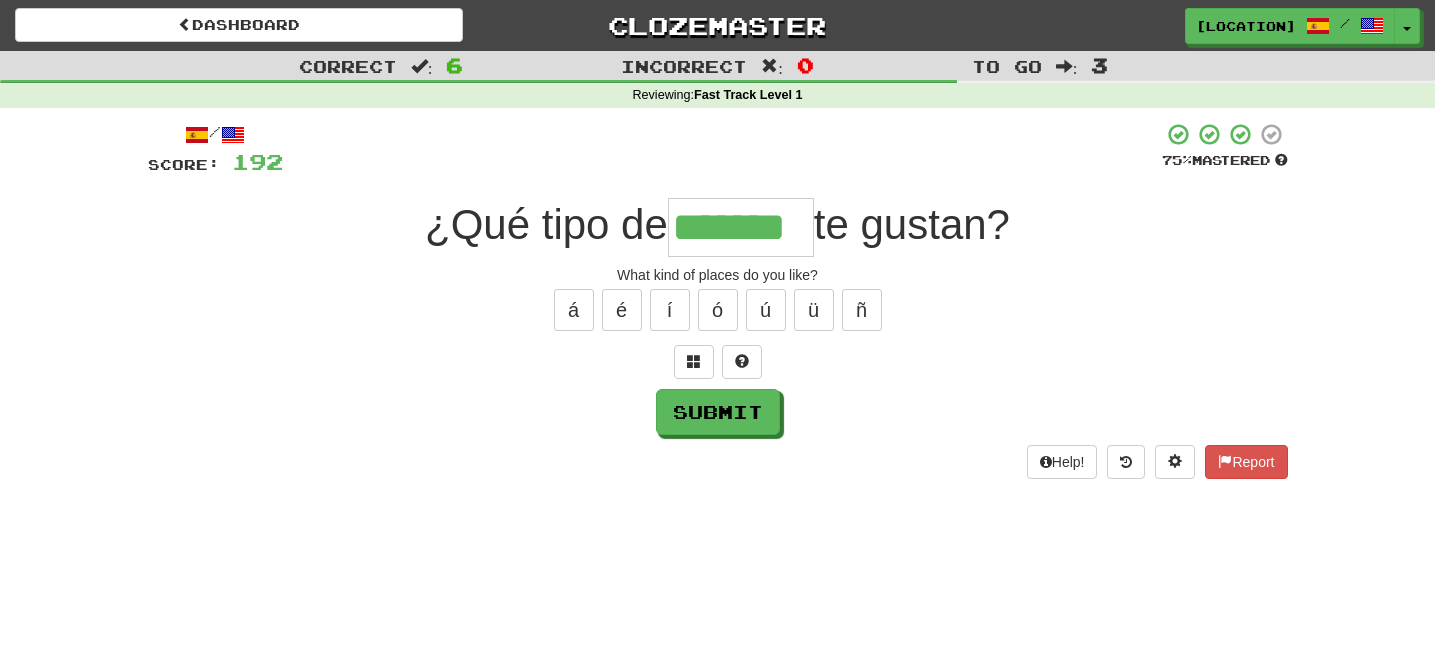 type on "*******" 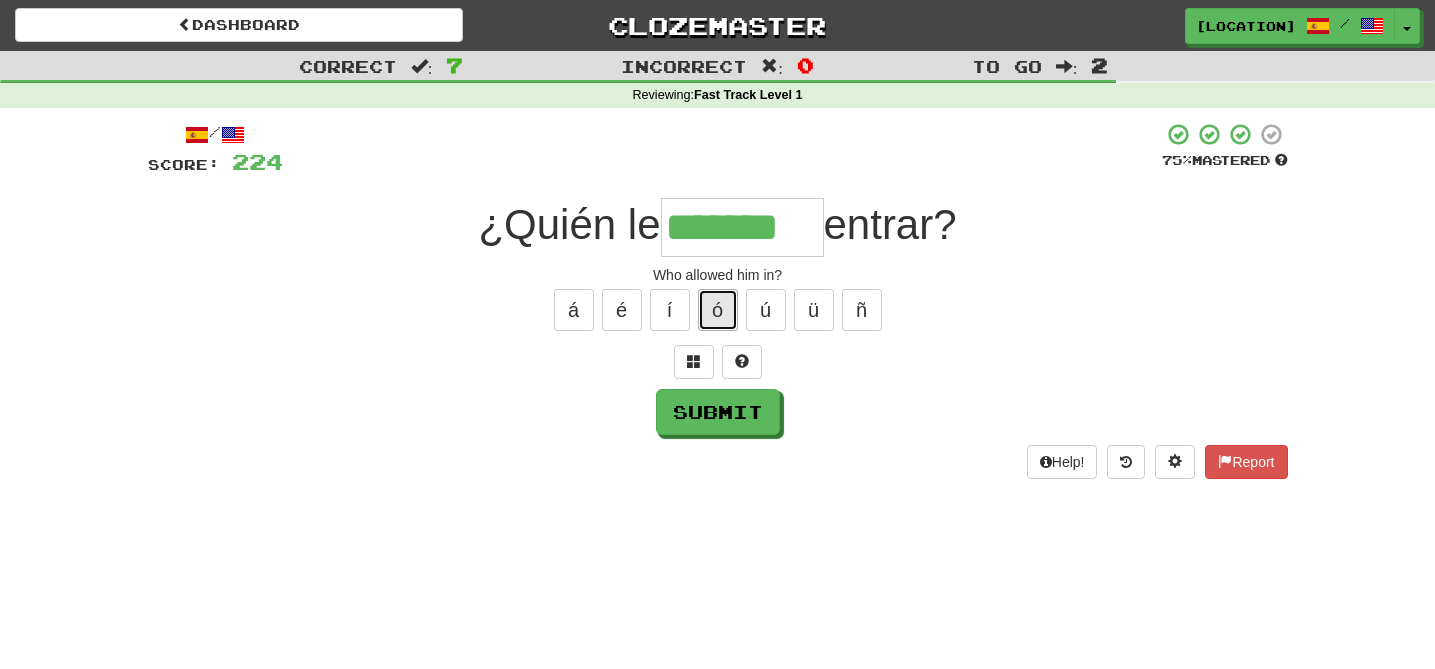 click on "ó" at bounding box center [718, 310] 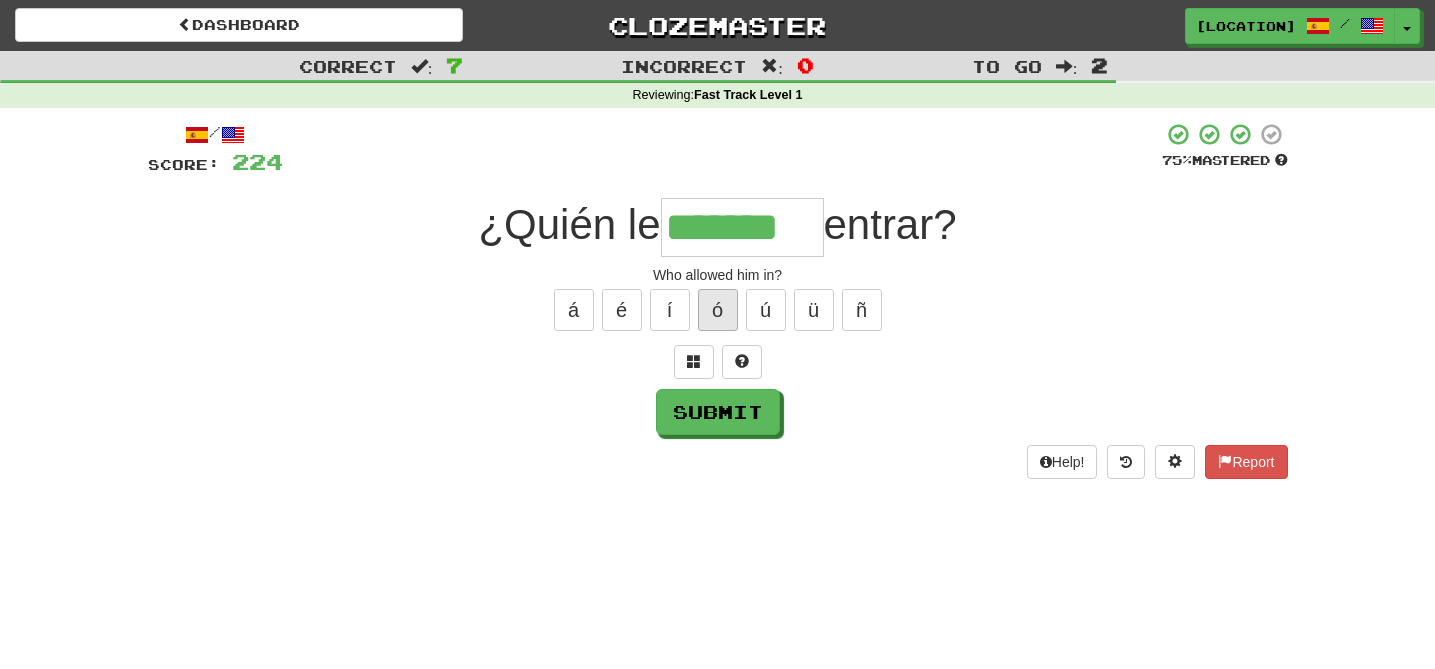type on "********" 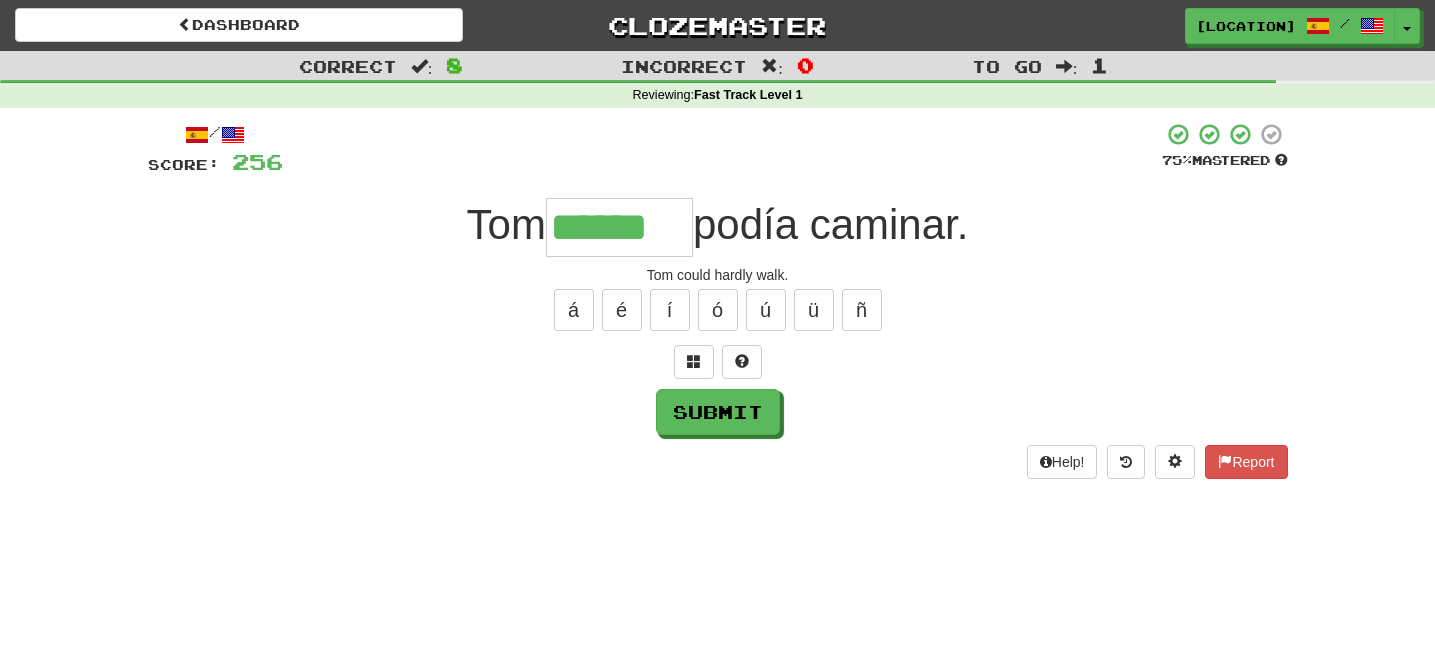 type on "******" 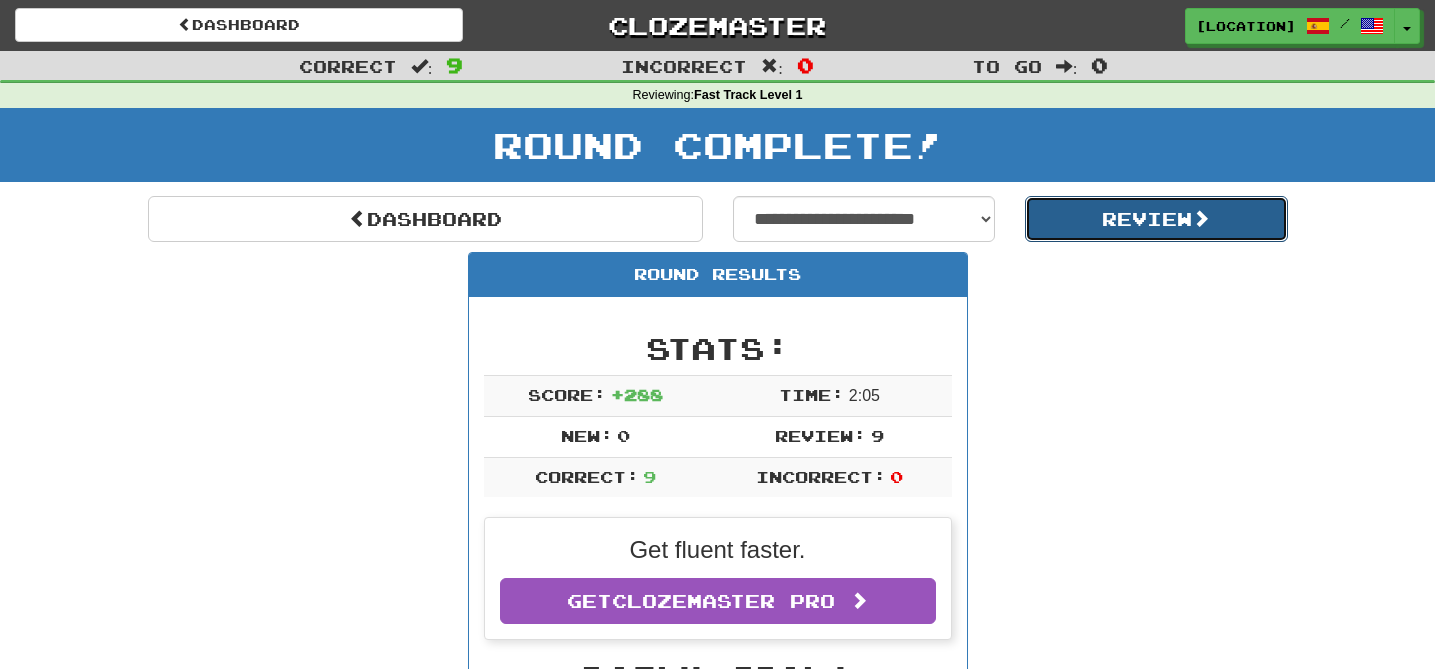 click on "Review" at bounding box center [1156, 219] 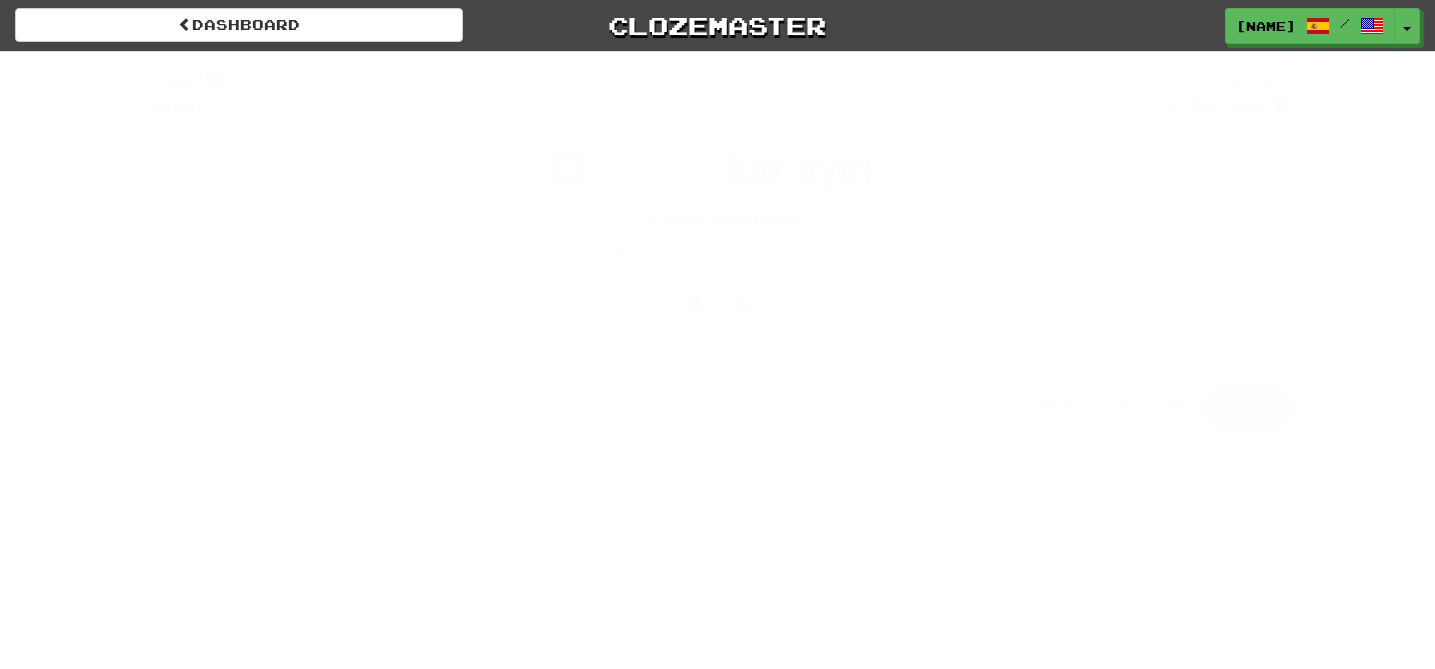 scroll, scrollTop: 0, scrollLeft: 0, axis: both 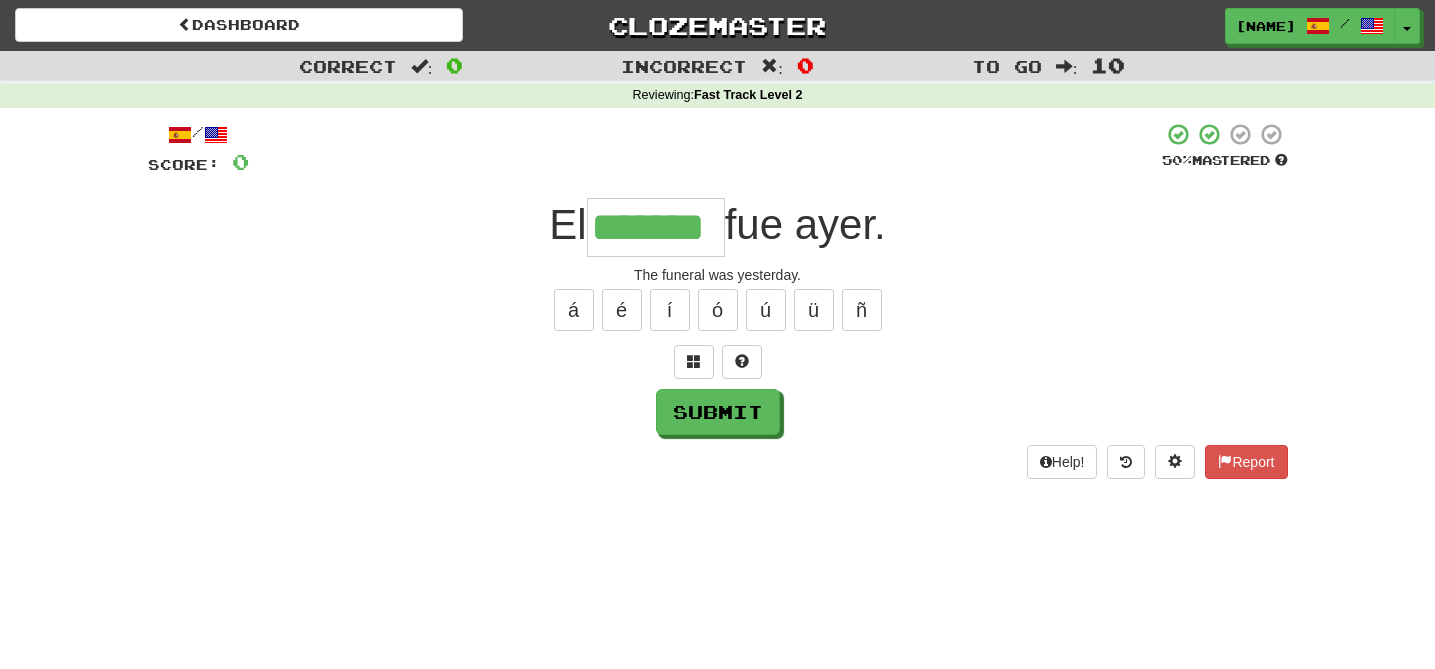 type on "*******" 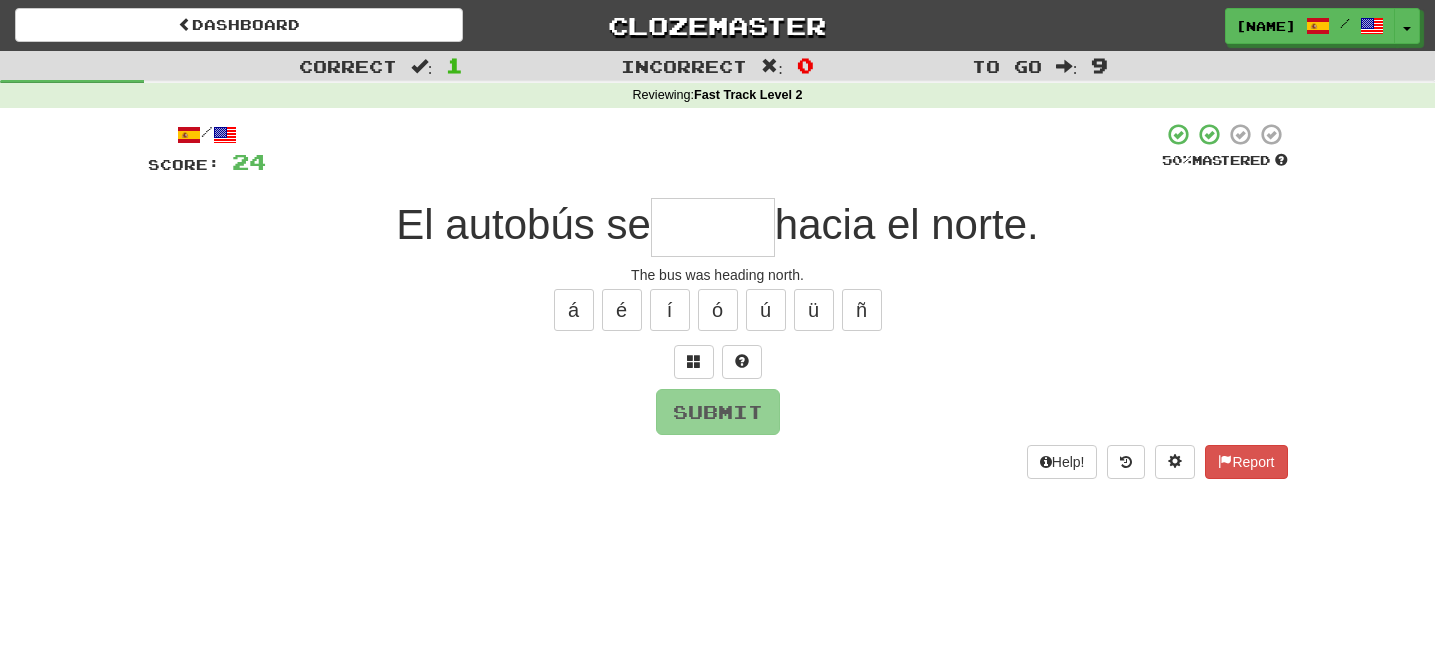type on "*" 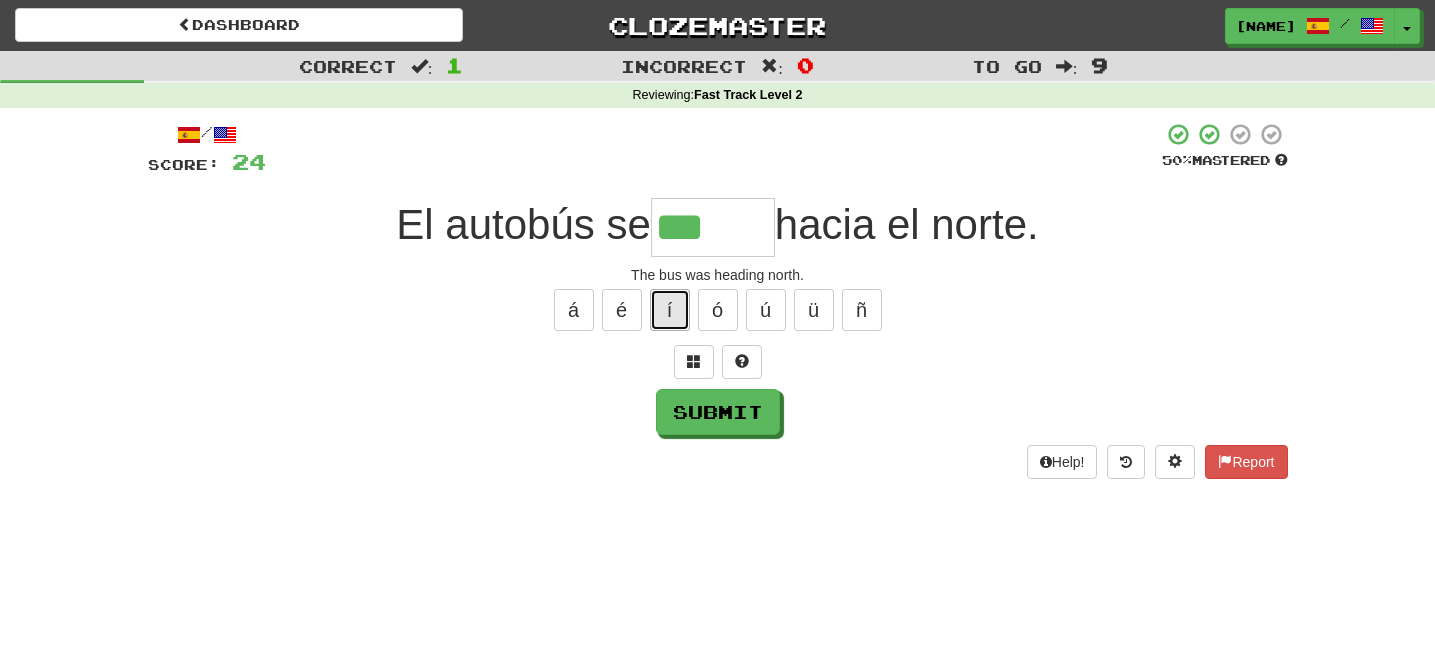 click on "í" at bounding box center [670, 310] 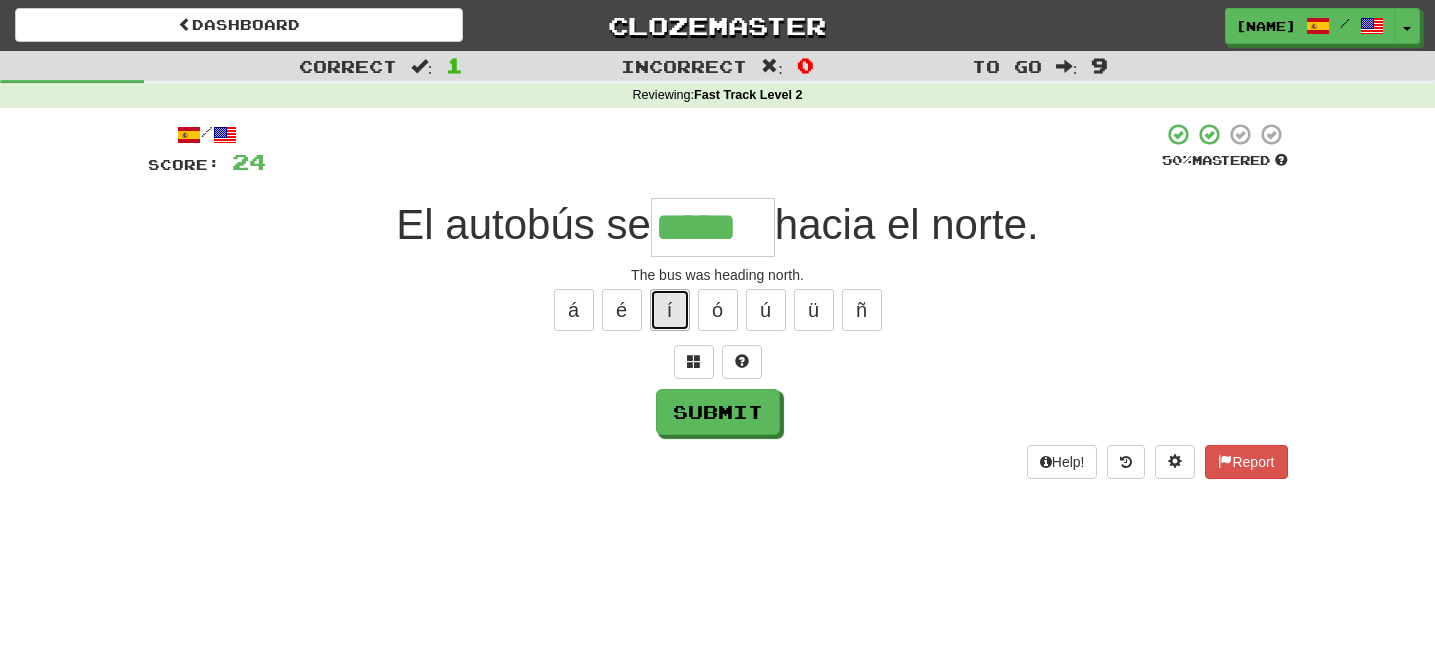 click on "í" at bounding box center (670, 310) 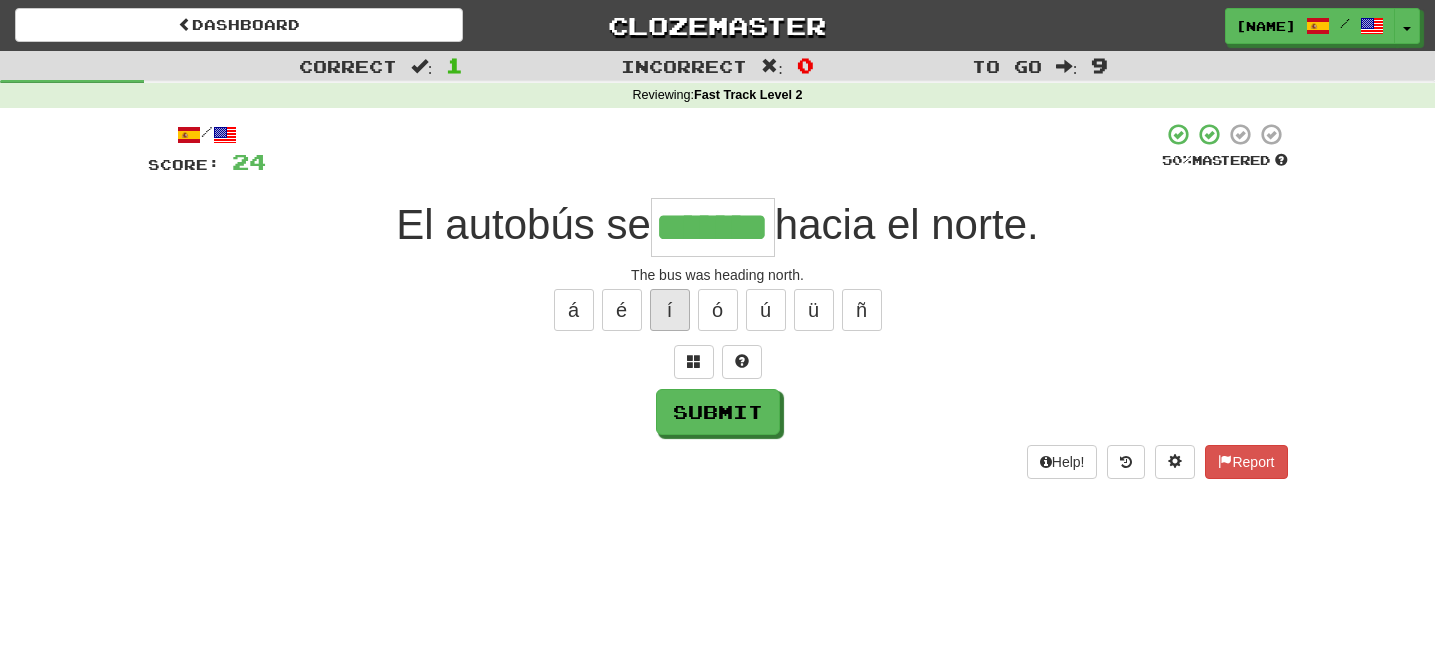 type on "*******" 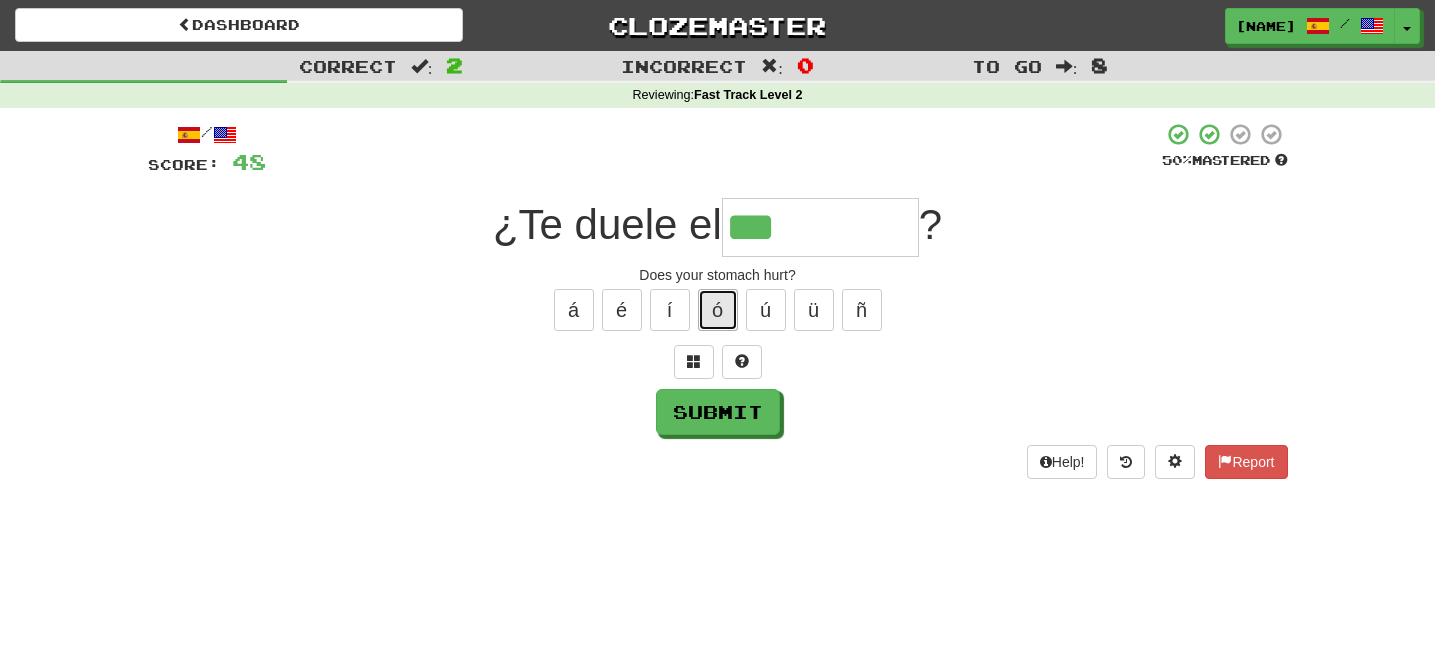 click on "ó" at bounding box center [718, 310] 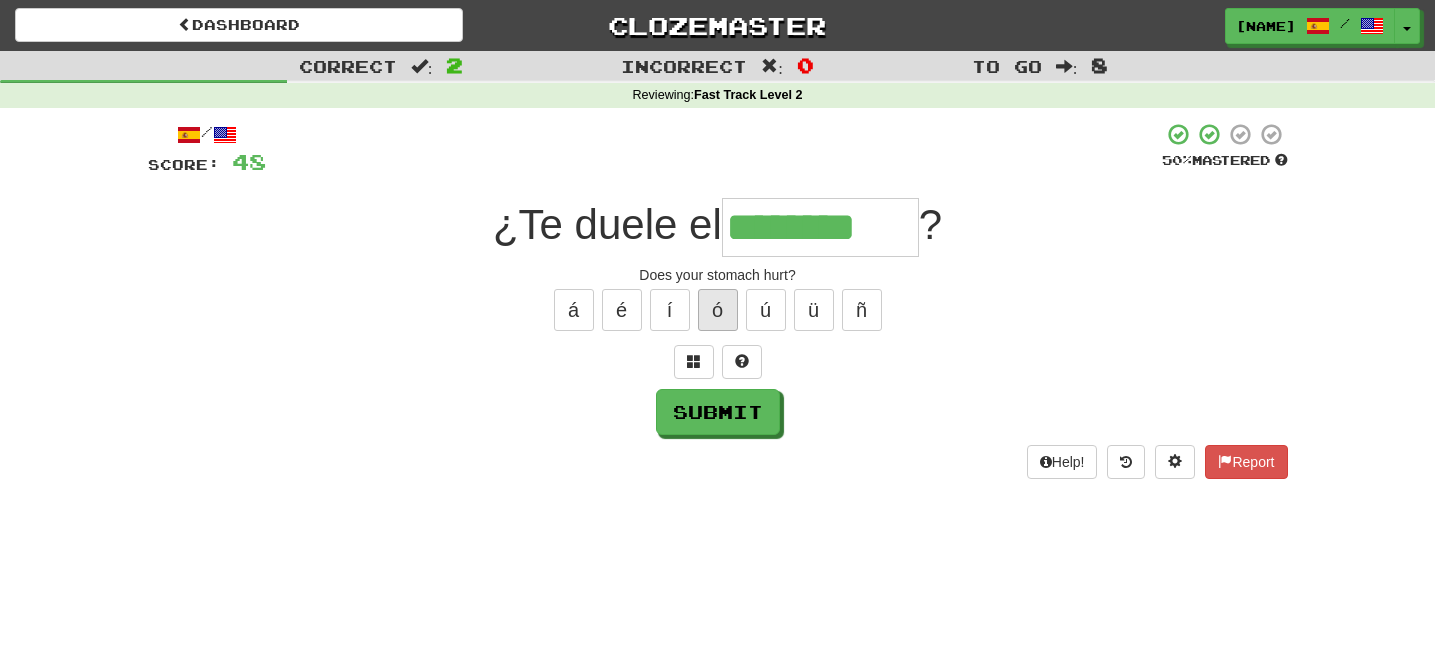 type on "********" 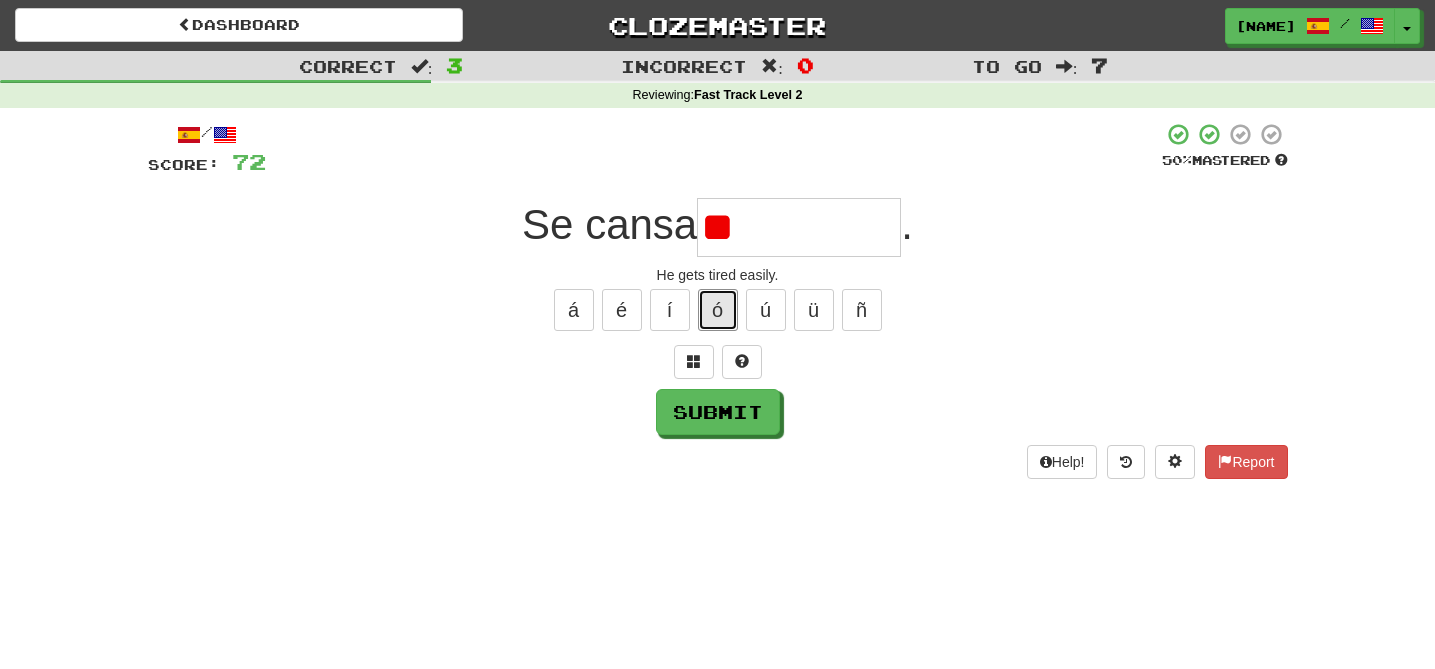 click on "ó" at bounding box center (718, 310) 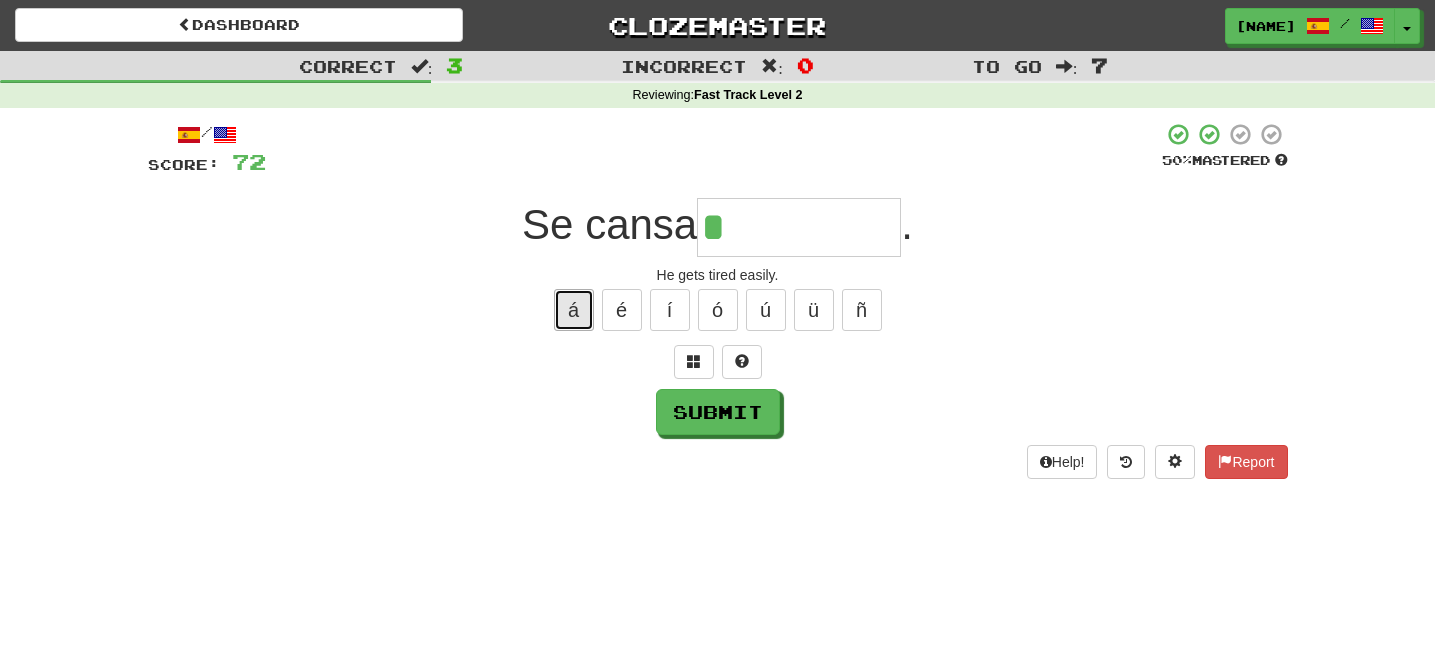click on "á" at bounding box center [574, 310] 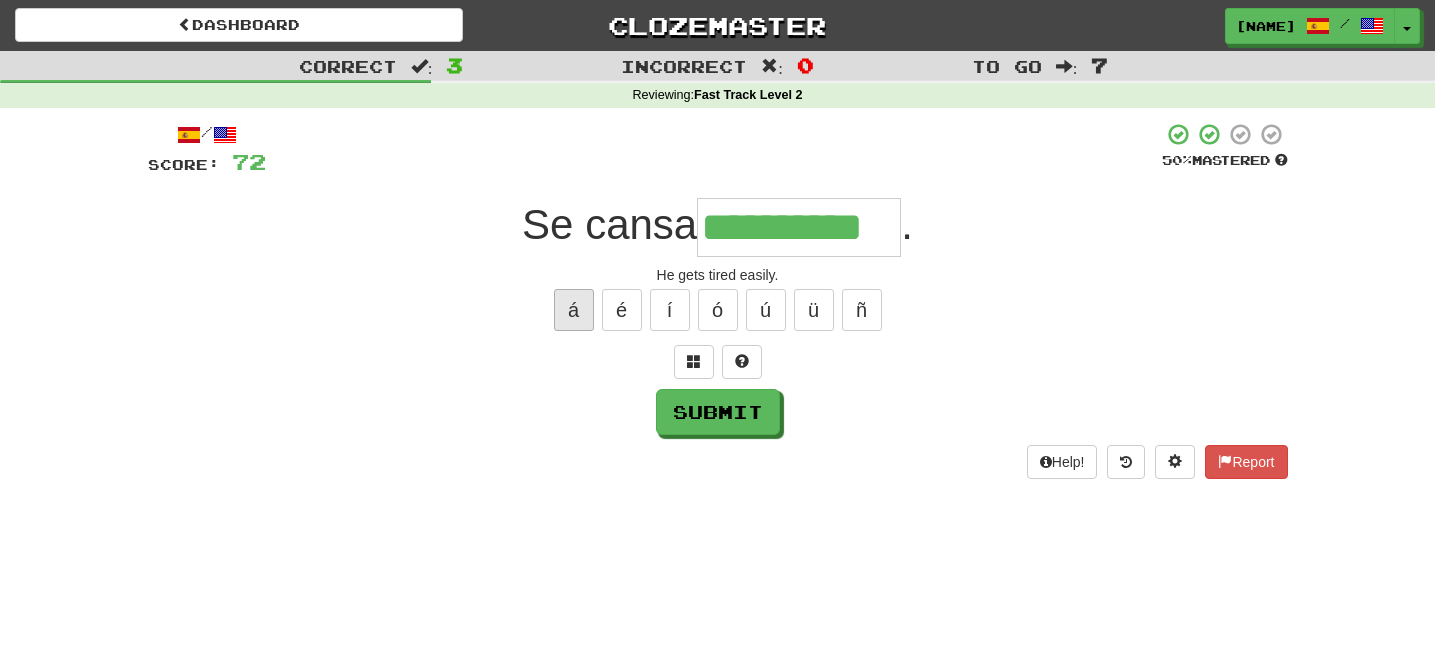 type on "**********" 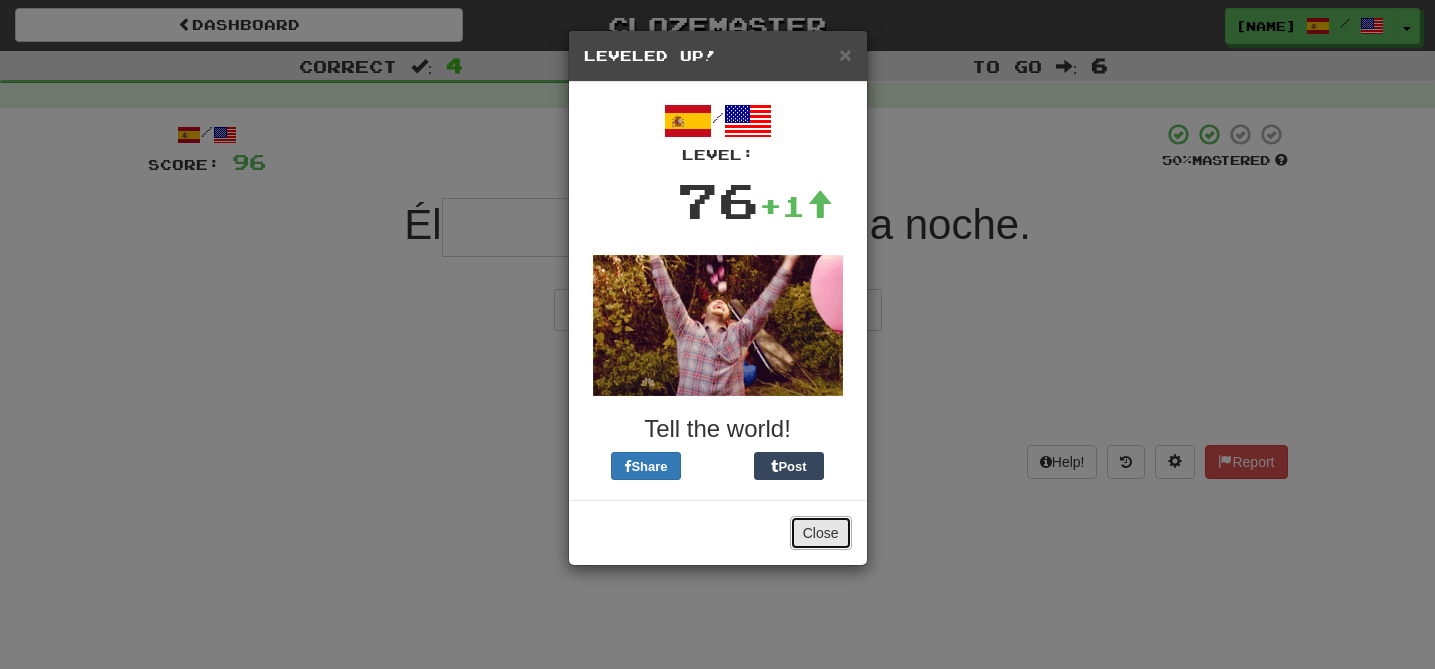 click on "Close" at bounding box center (821, 533) 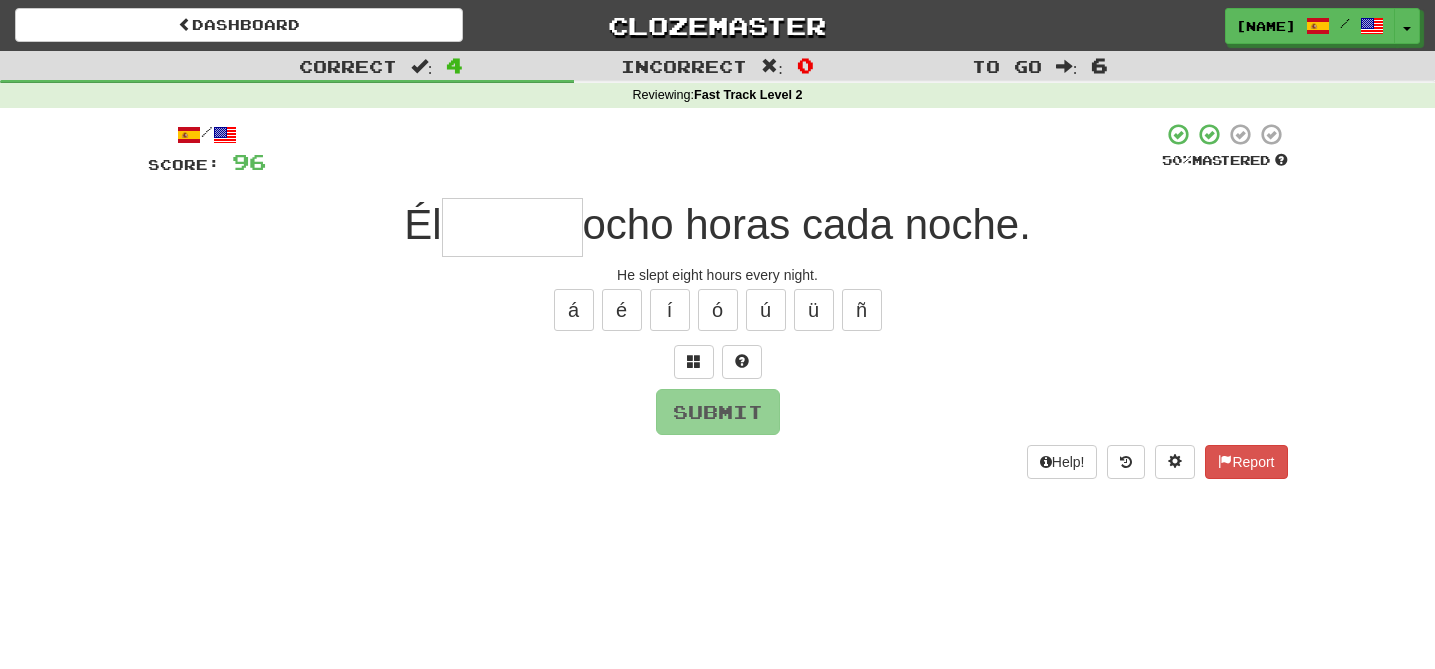 click at bounding box center (512, 227) 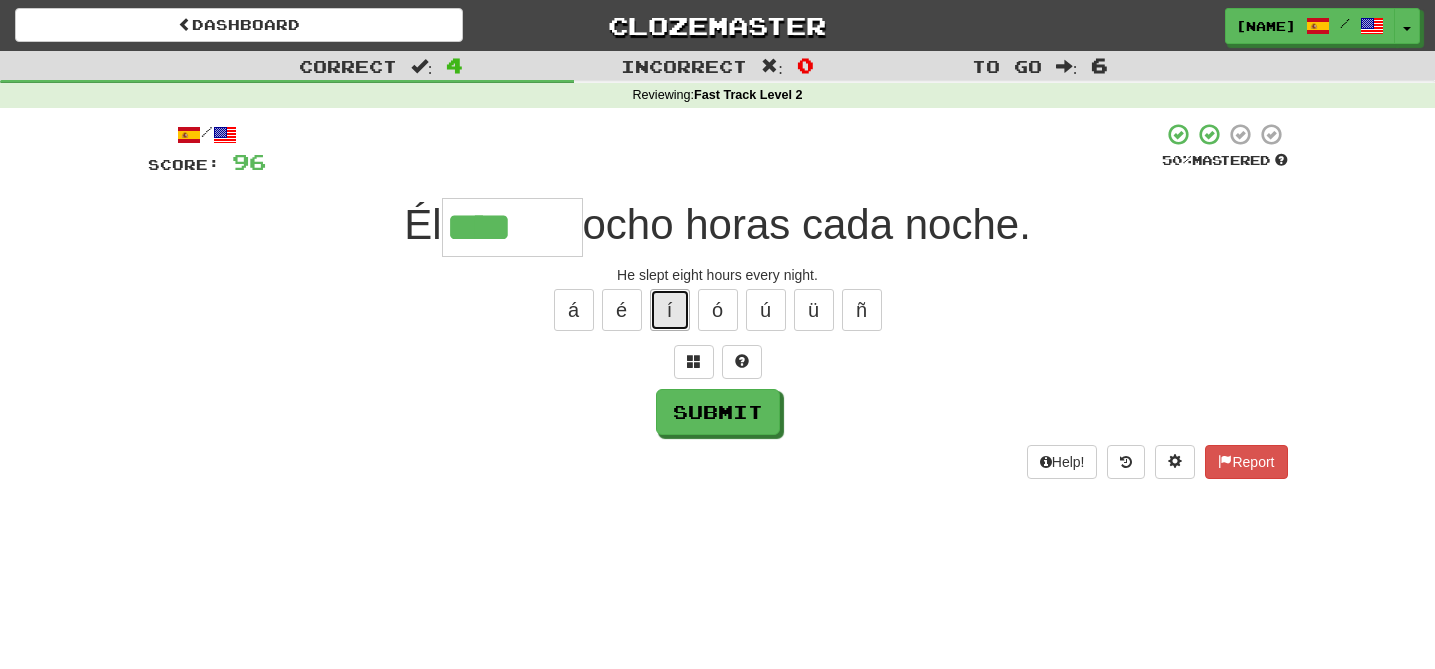 click on "í" at bounding box center (670, 310) 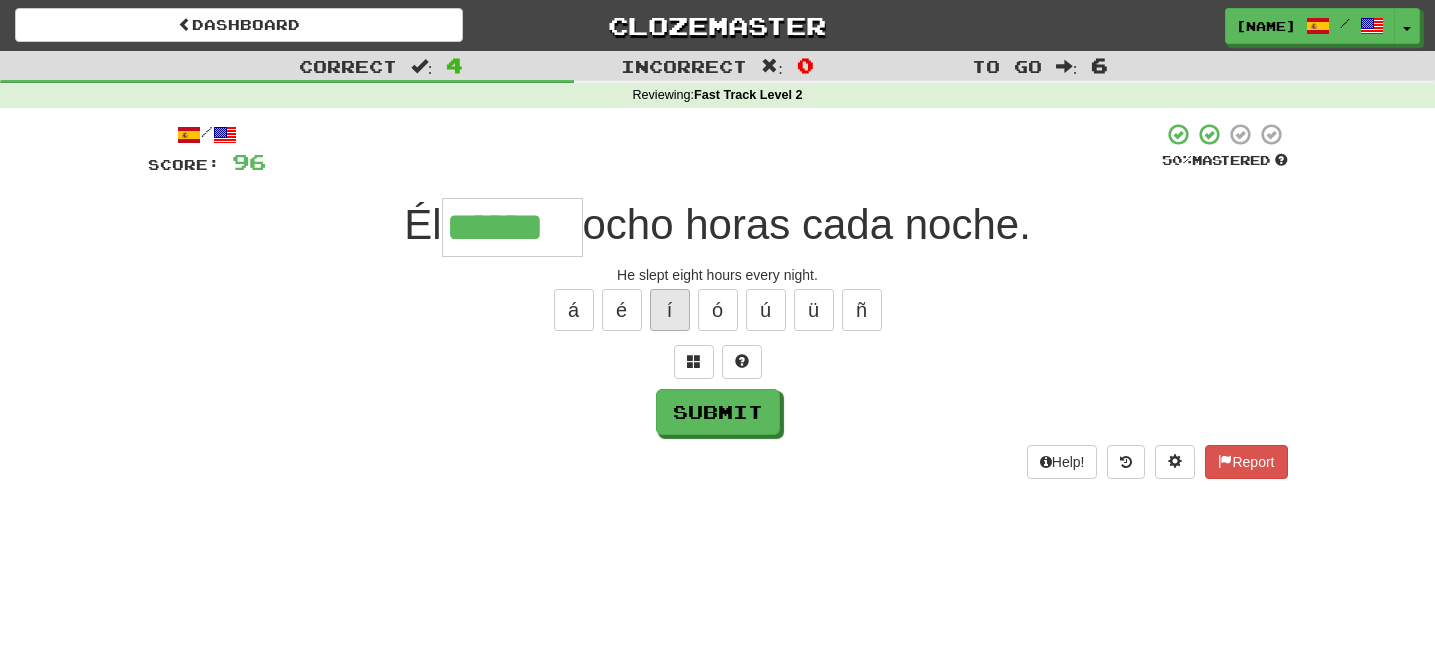 type on "******" 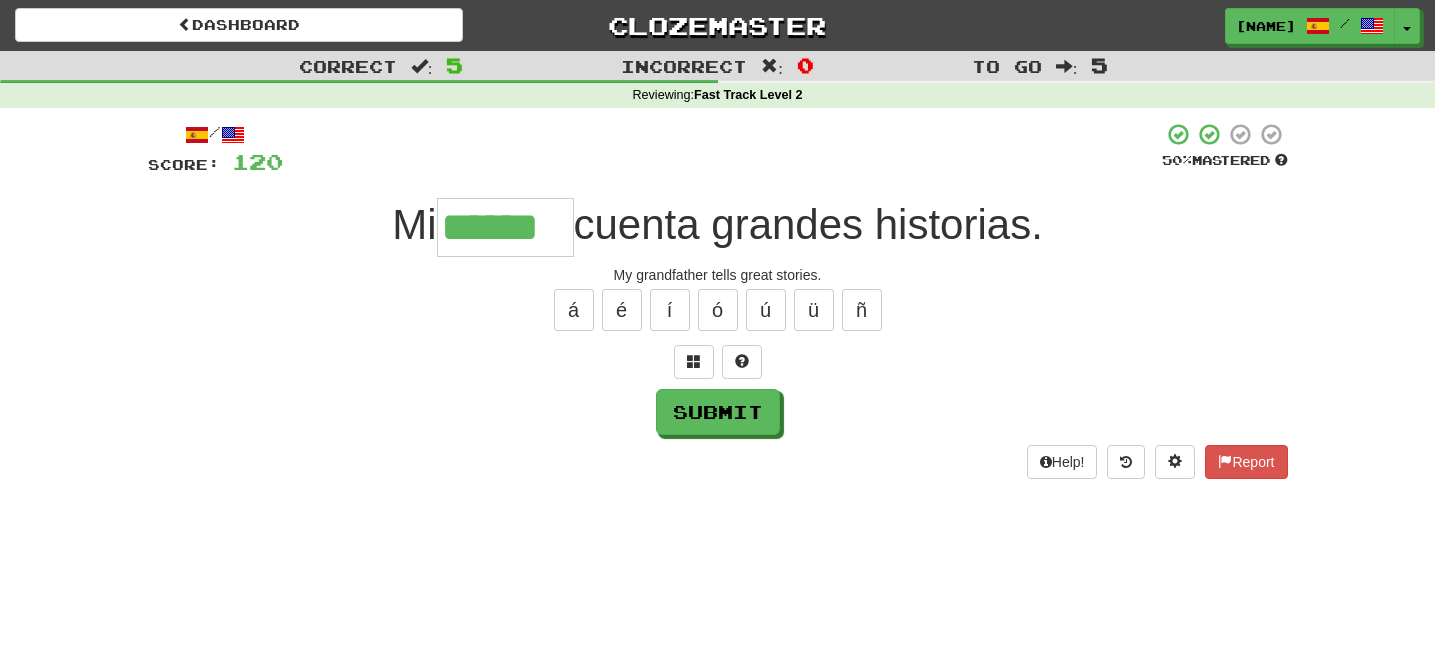 type on "******" 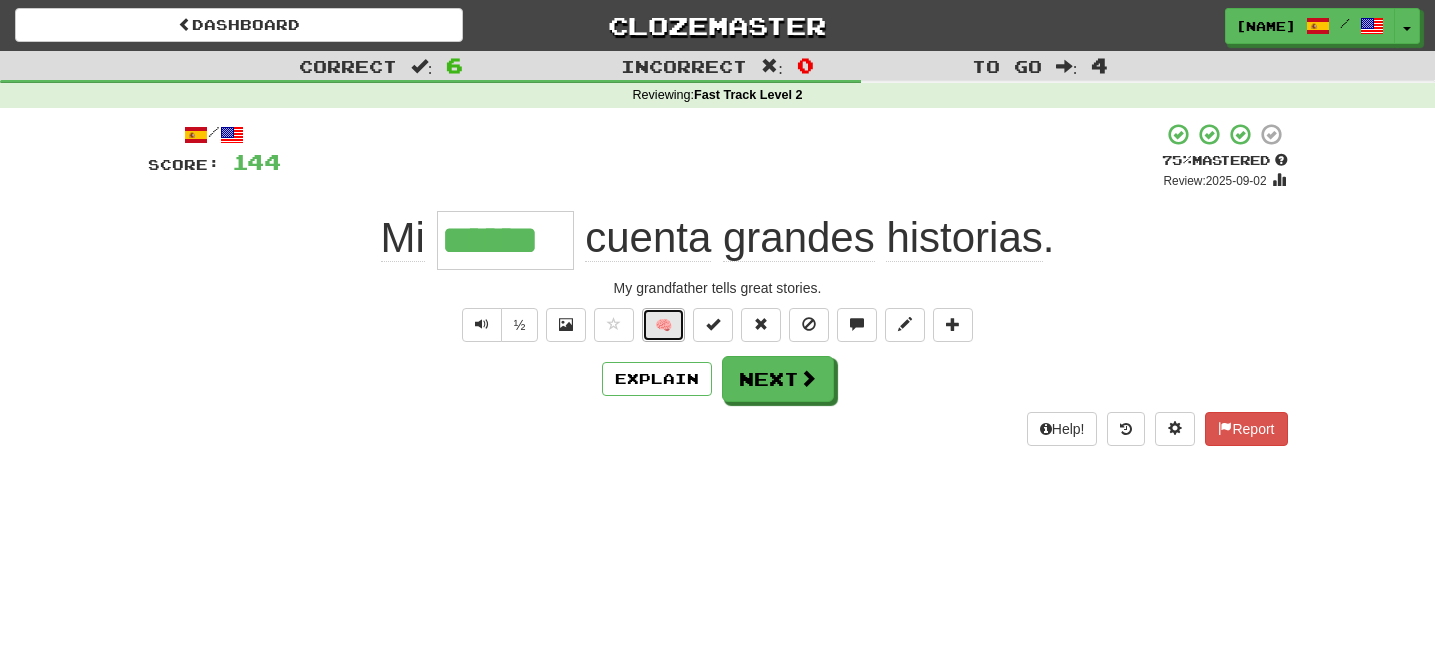 click on "🧠" at bounding box center [663, 325] 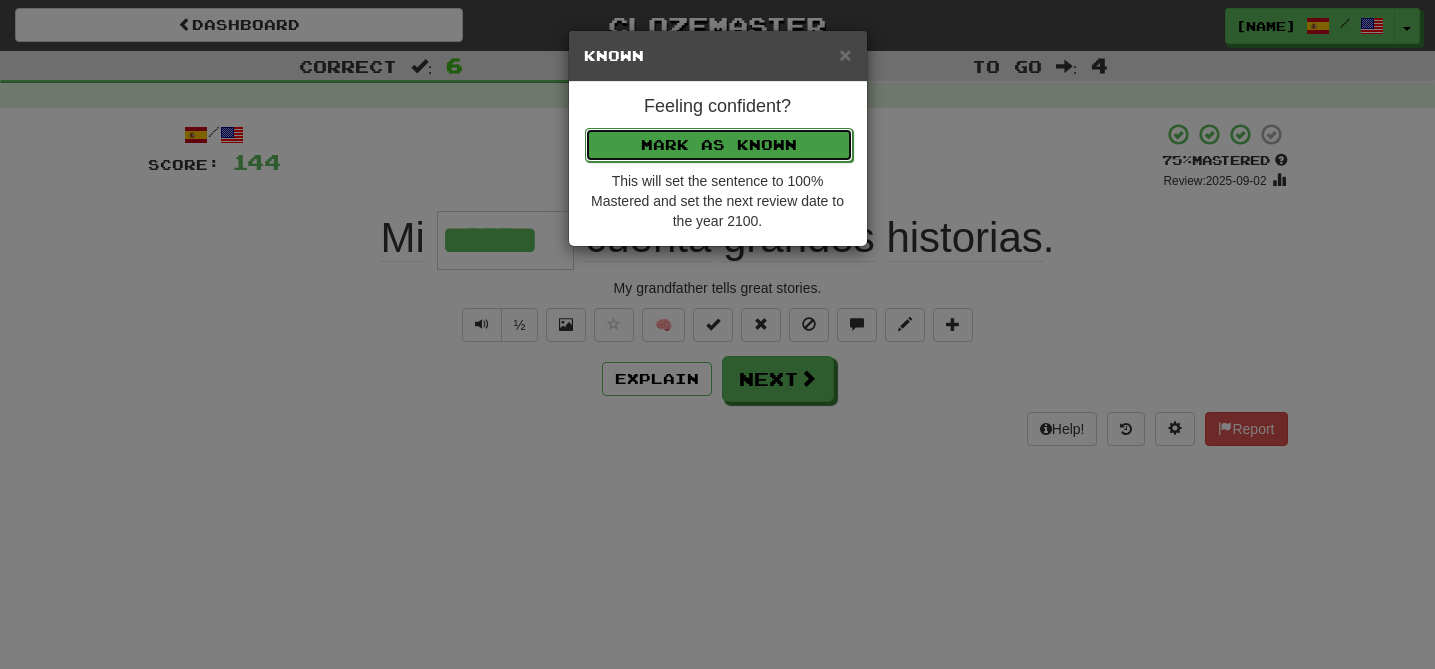 click on "Mark as Known" at bounding box center (719, 145) 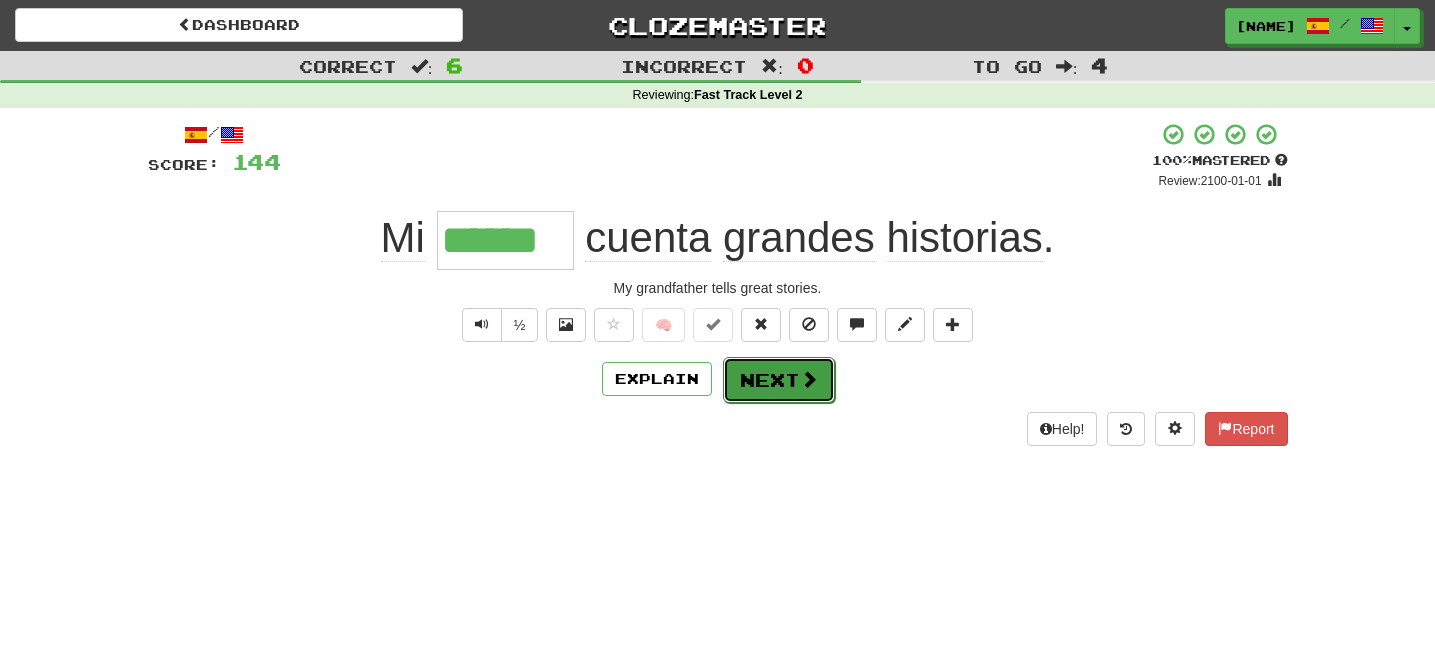 click on "Next" at bounding box center [779, 380] 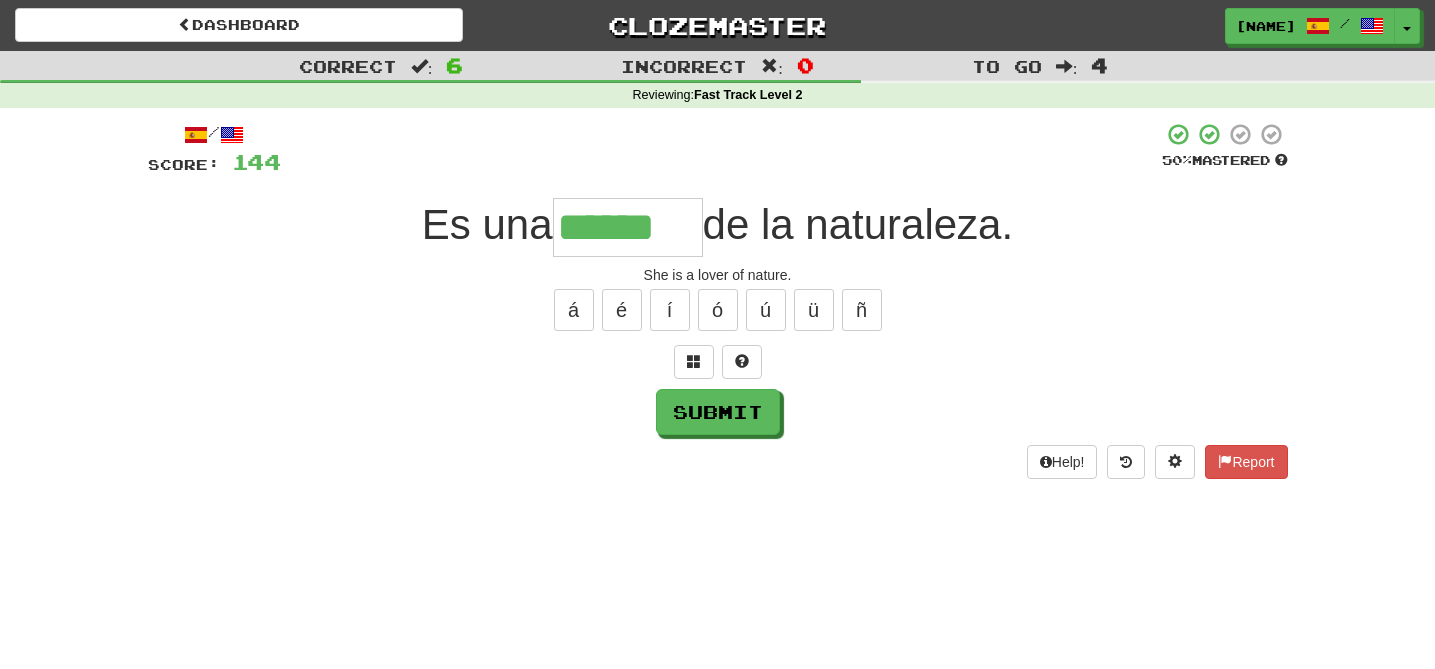 type on "******" 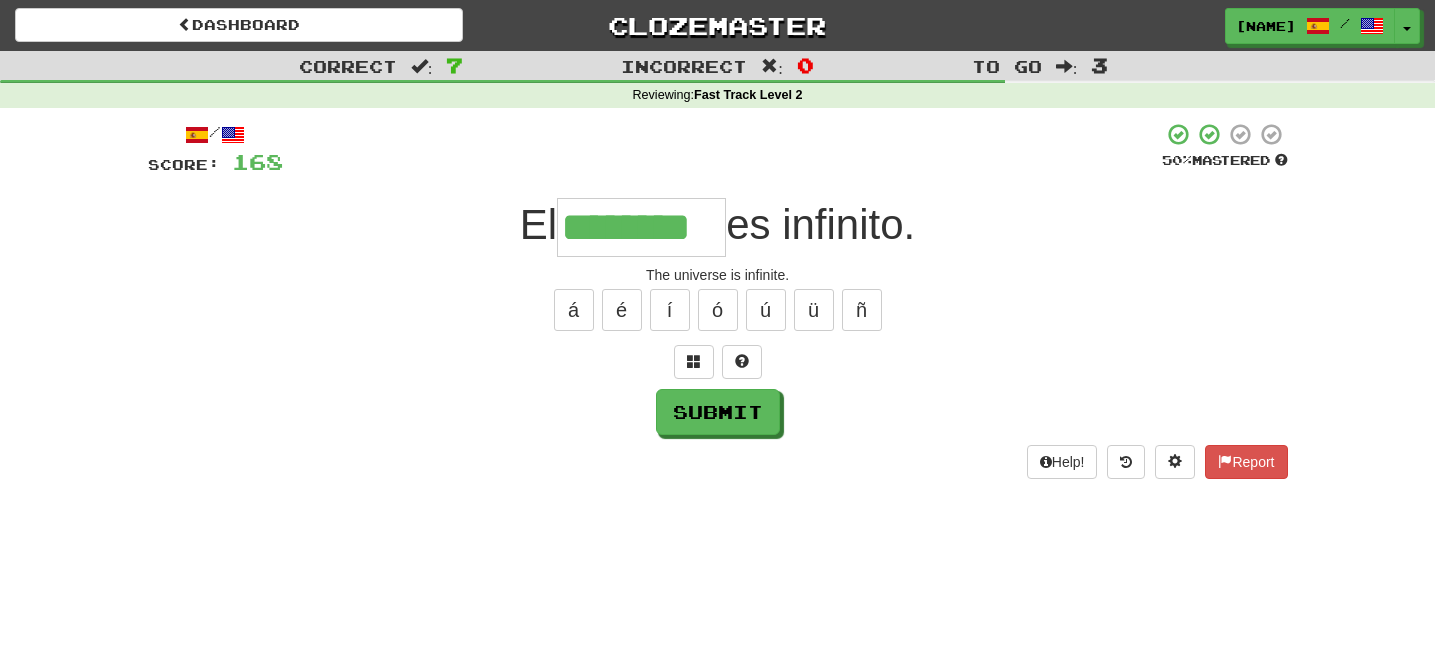 type on "********" 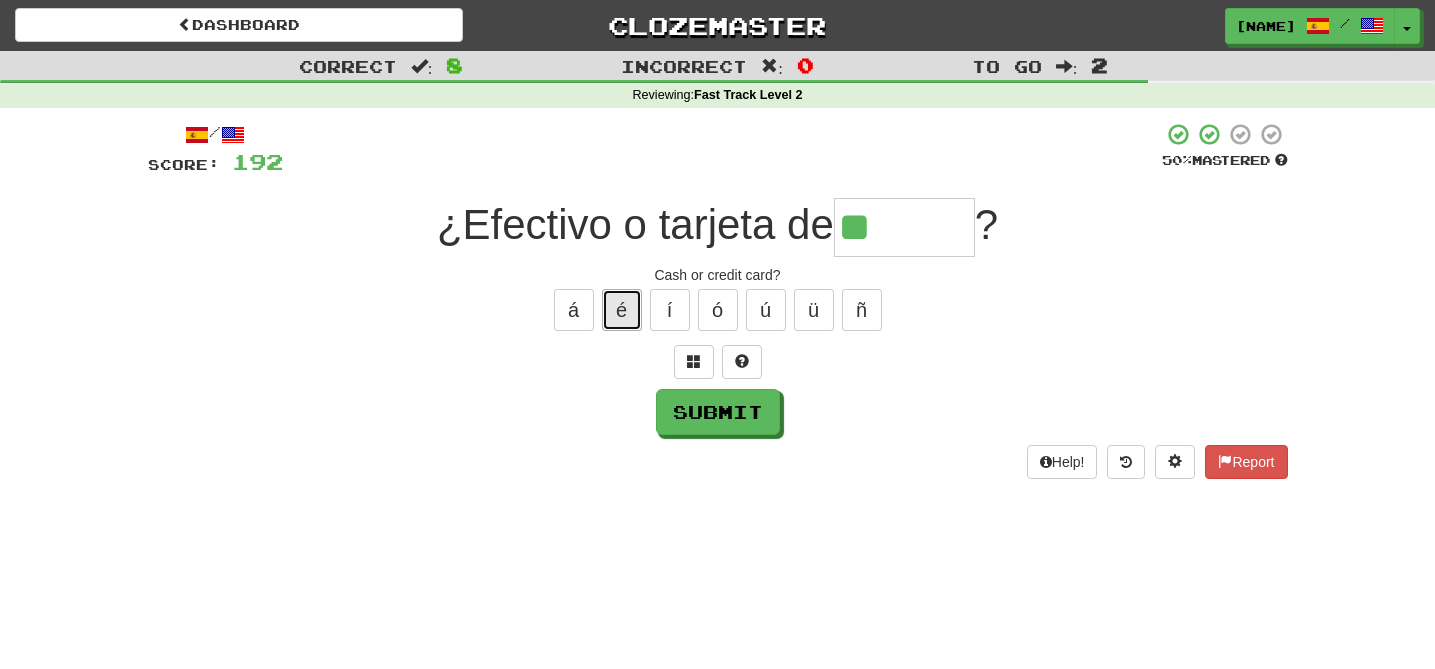 click on "é" at bounding box center [622, 310] 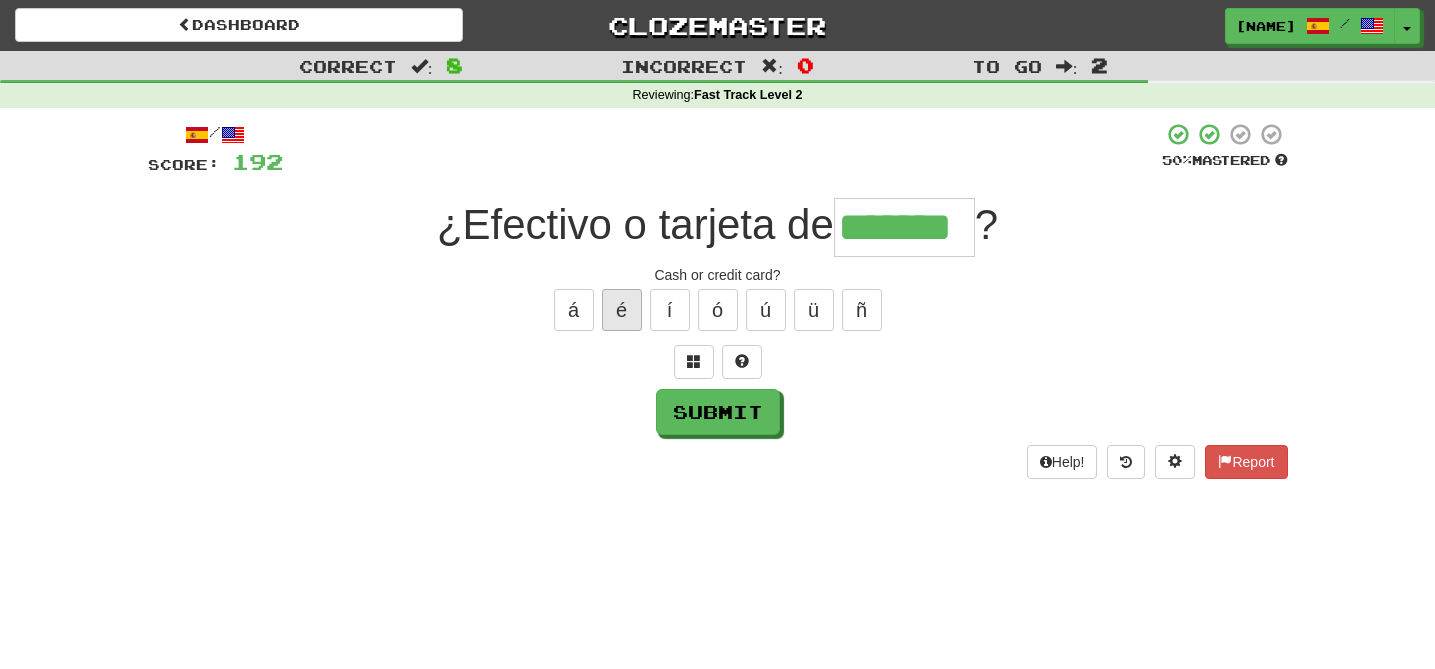 type on "*******" 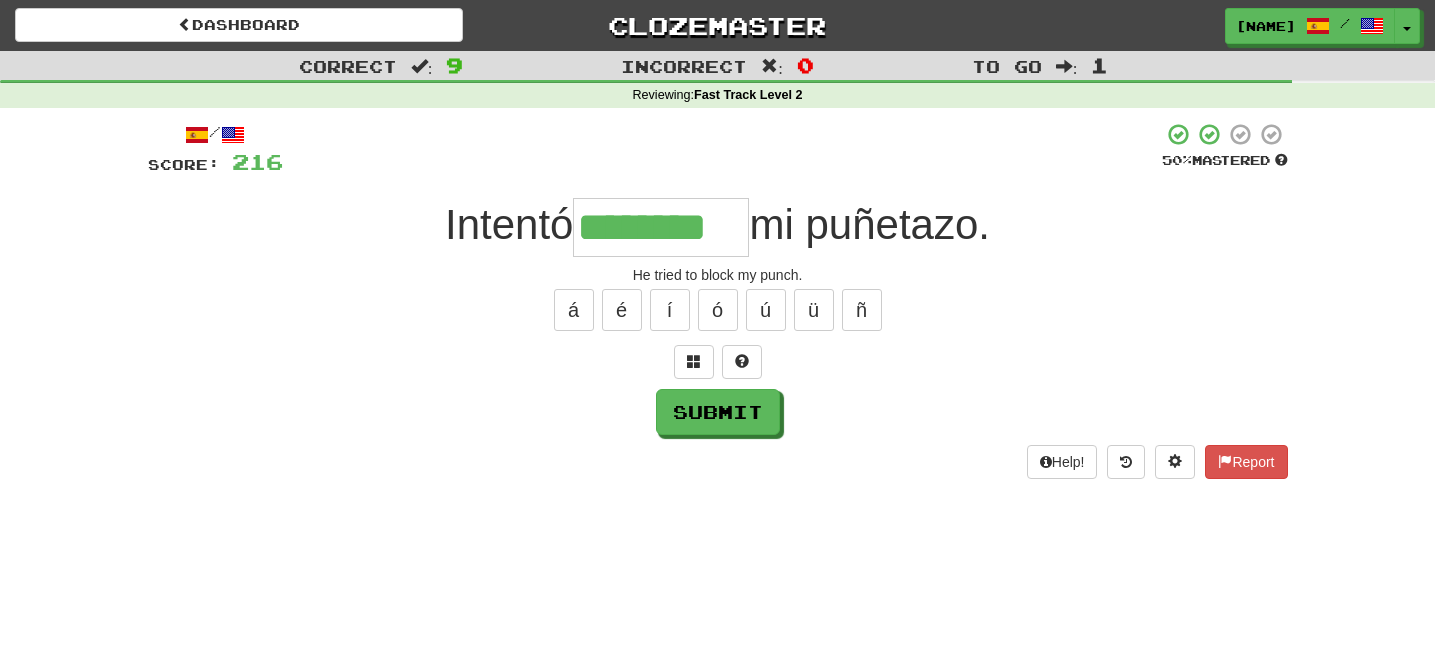 type on "********" 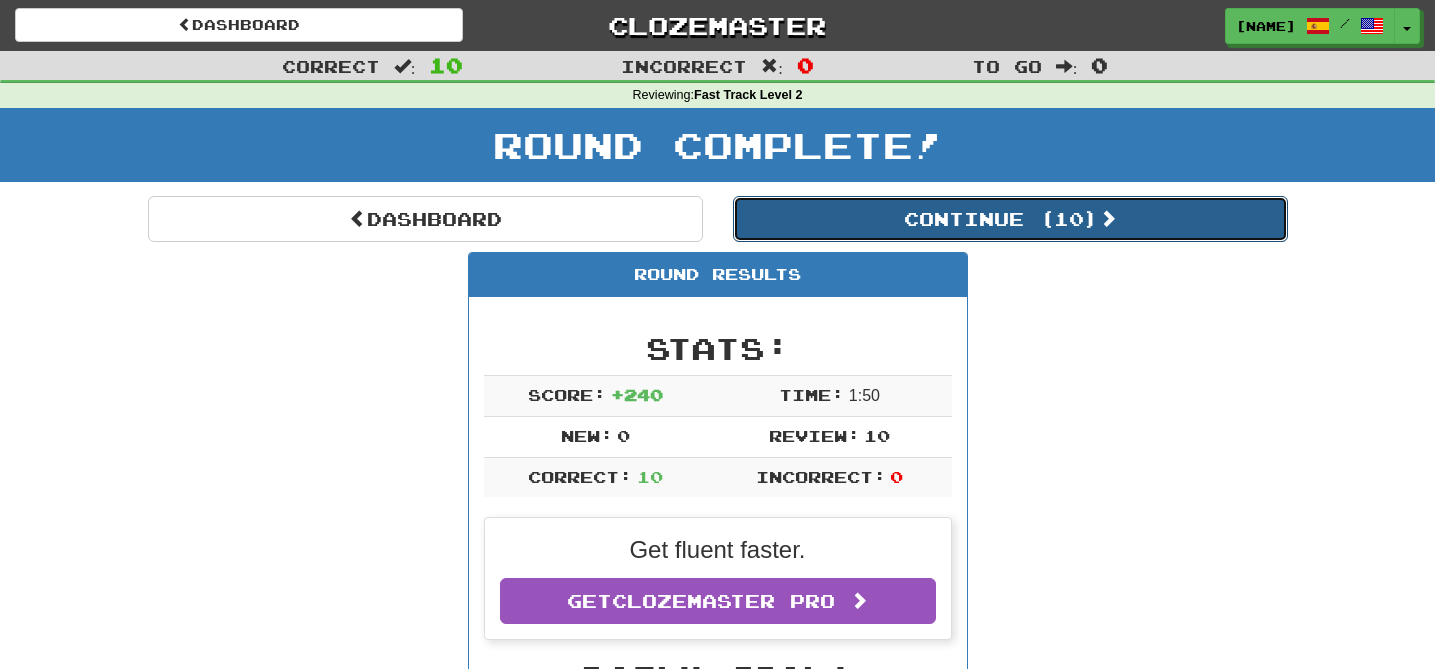 click on "Continue ( 10 )" at bounding box center (1010, 219) 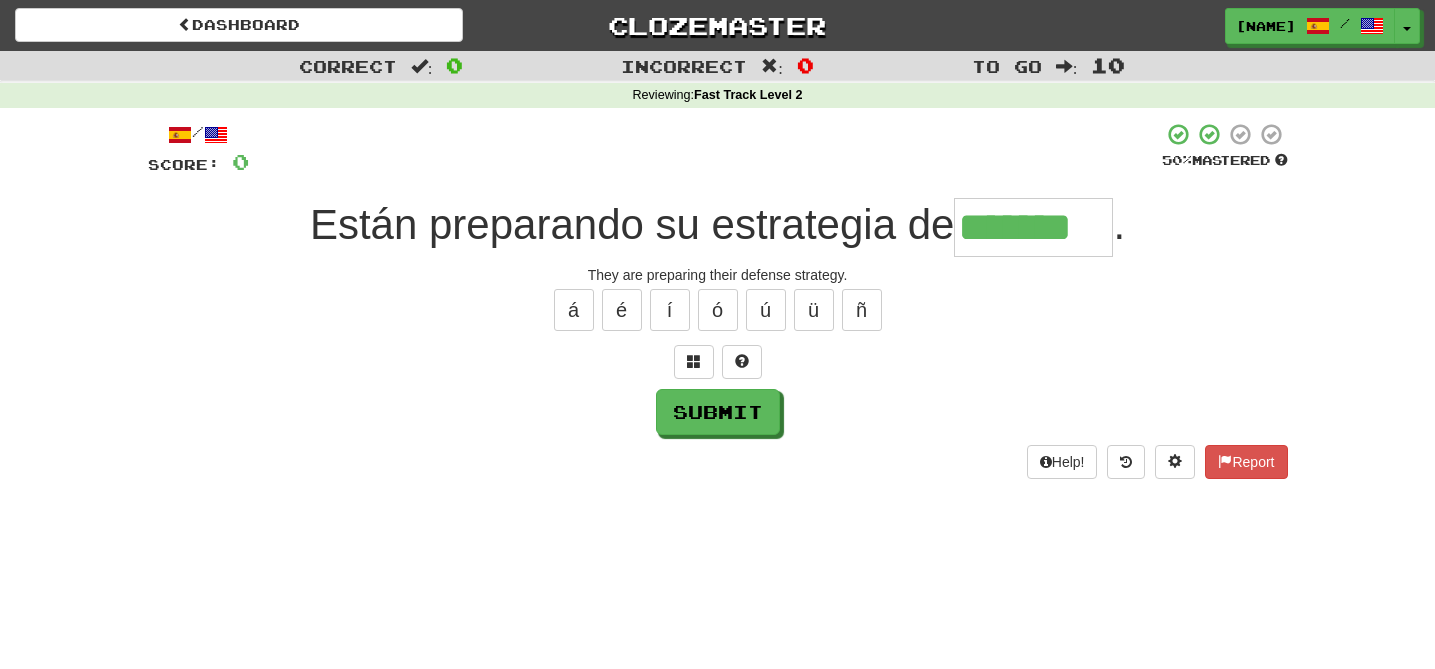 type on "*******" 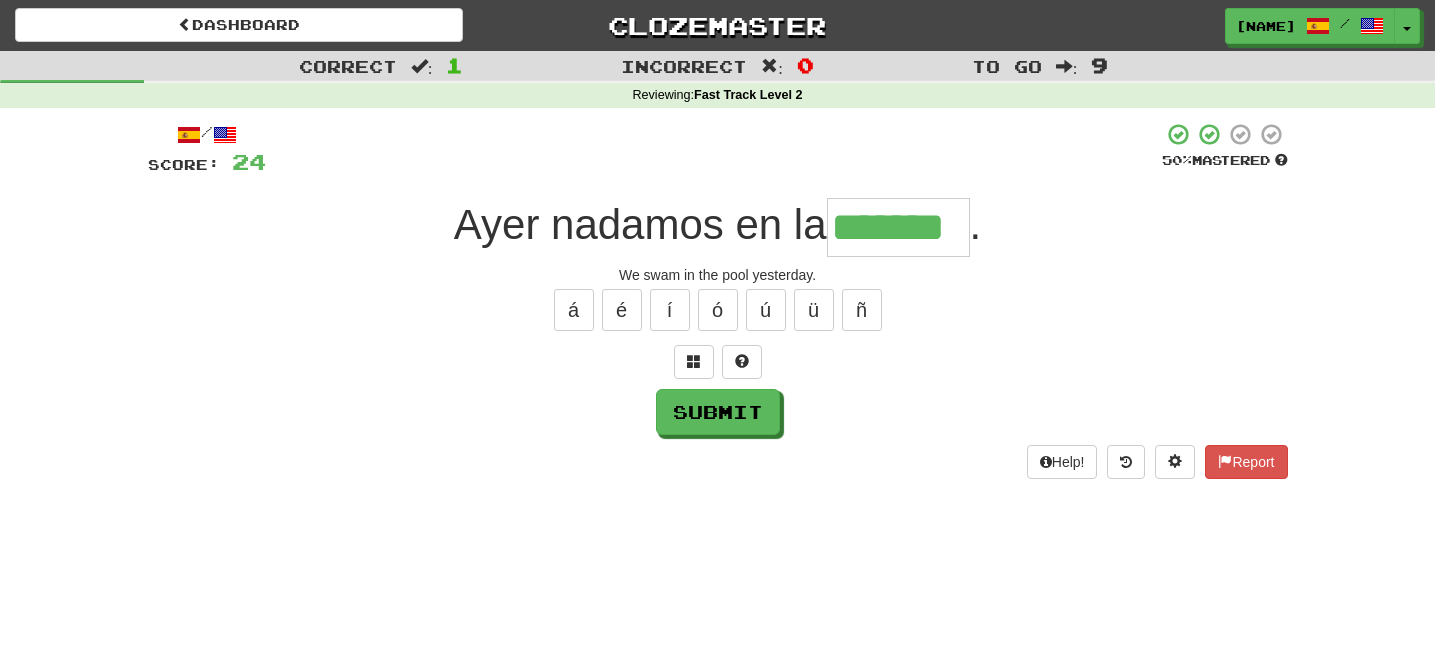 type on "*******" 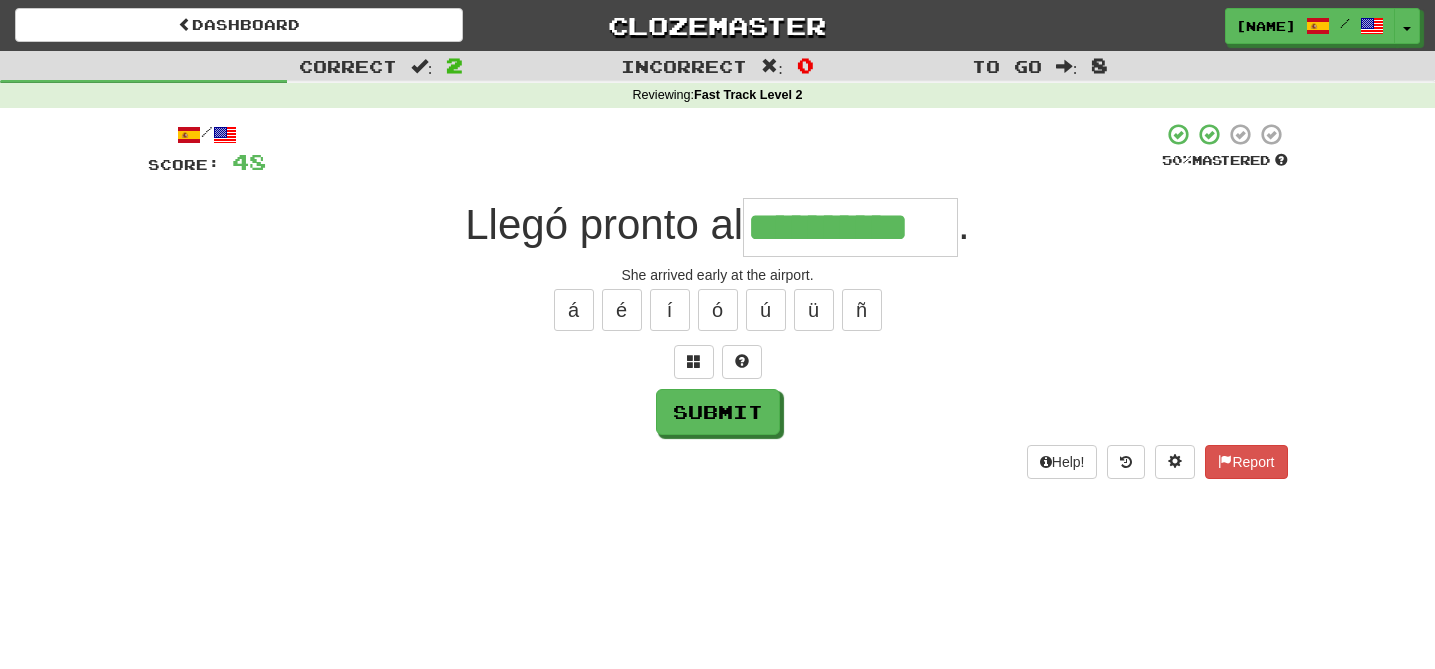 type on "**********" 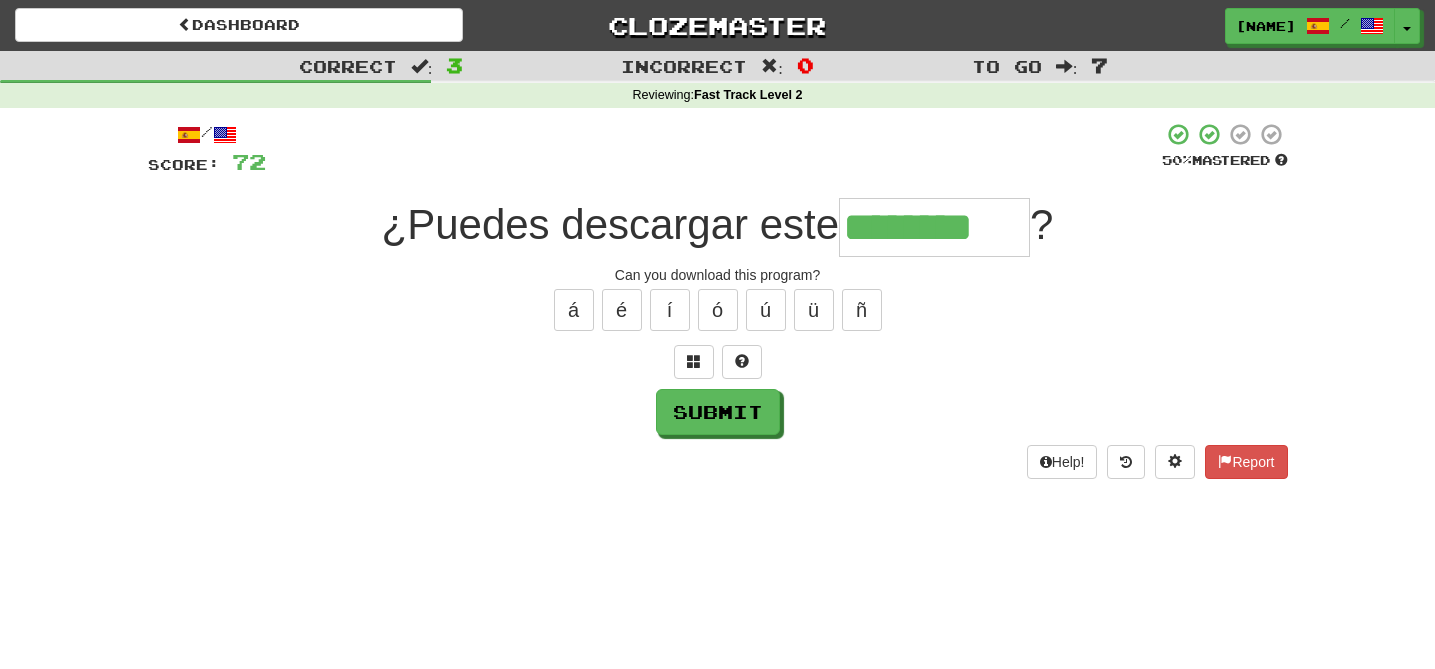 type on "********" 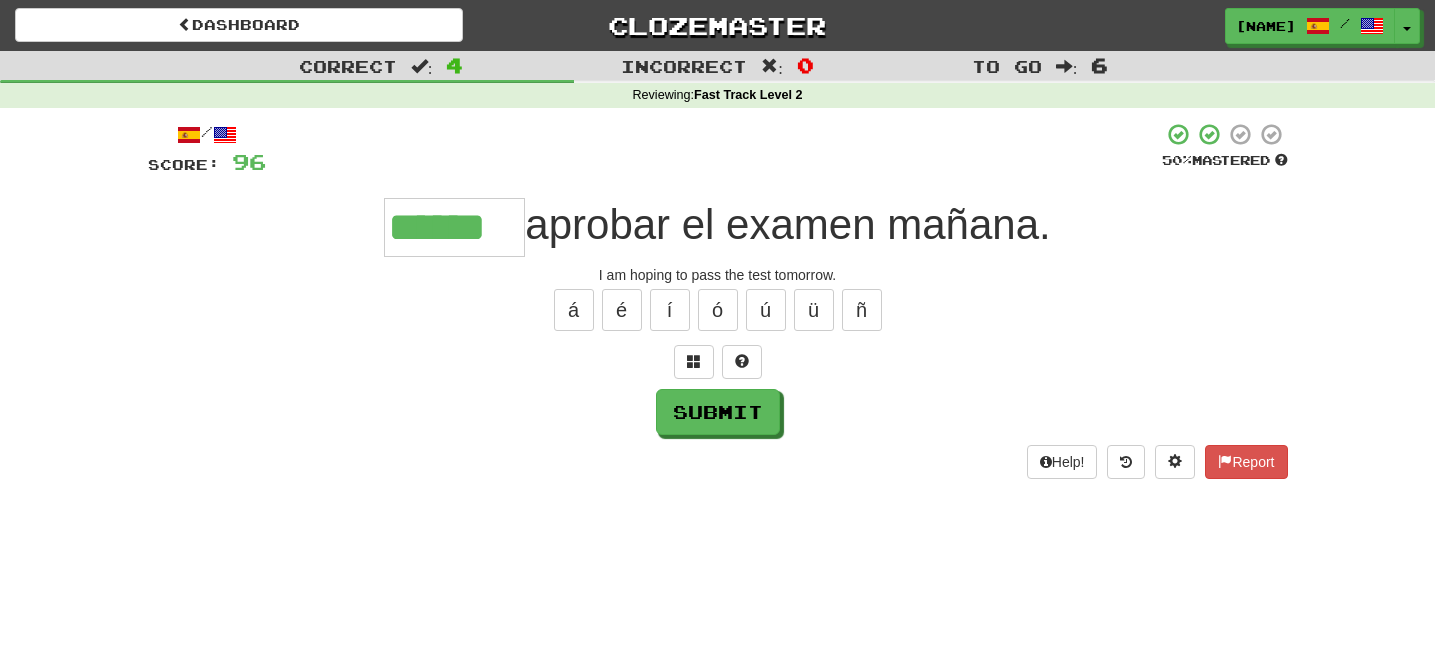 type on "******" 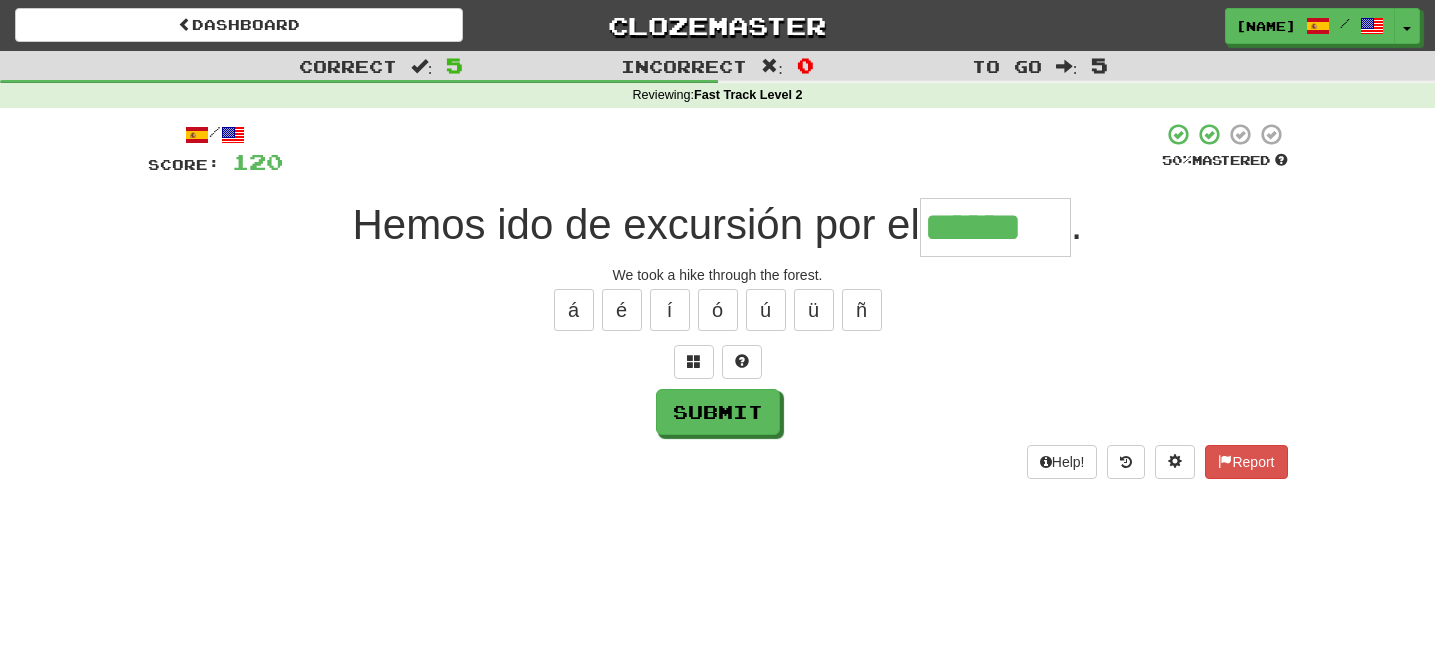 type on "******" 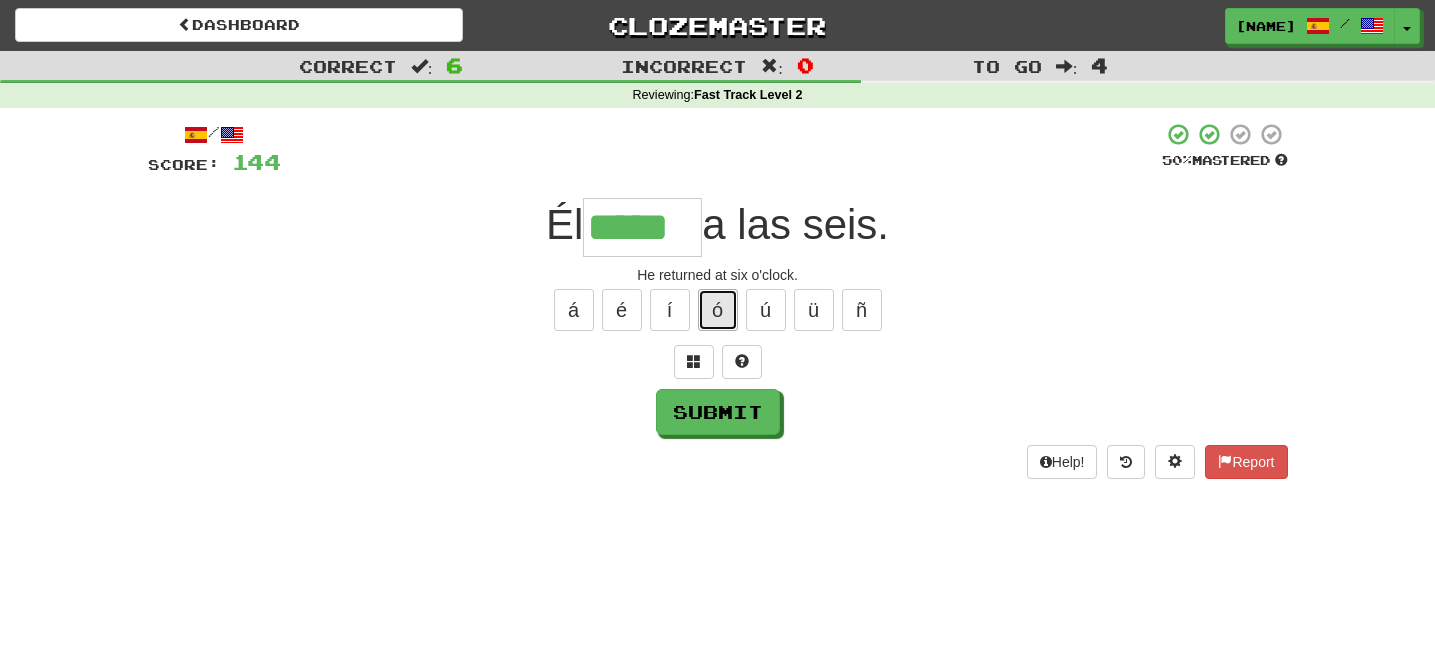 click on "ó" at bounding box center (718, 310) 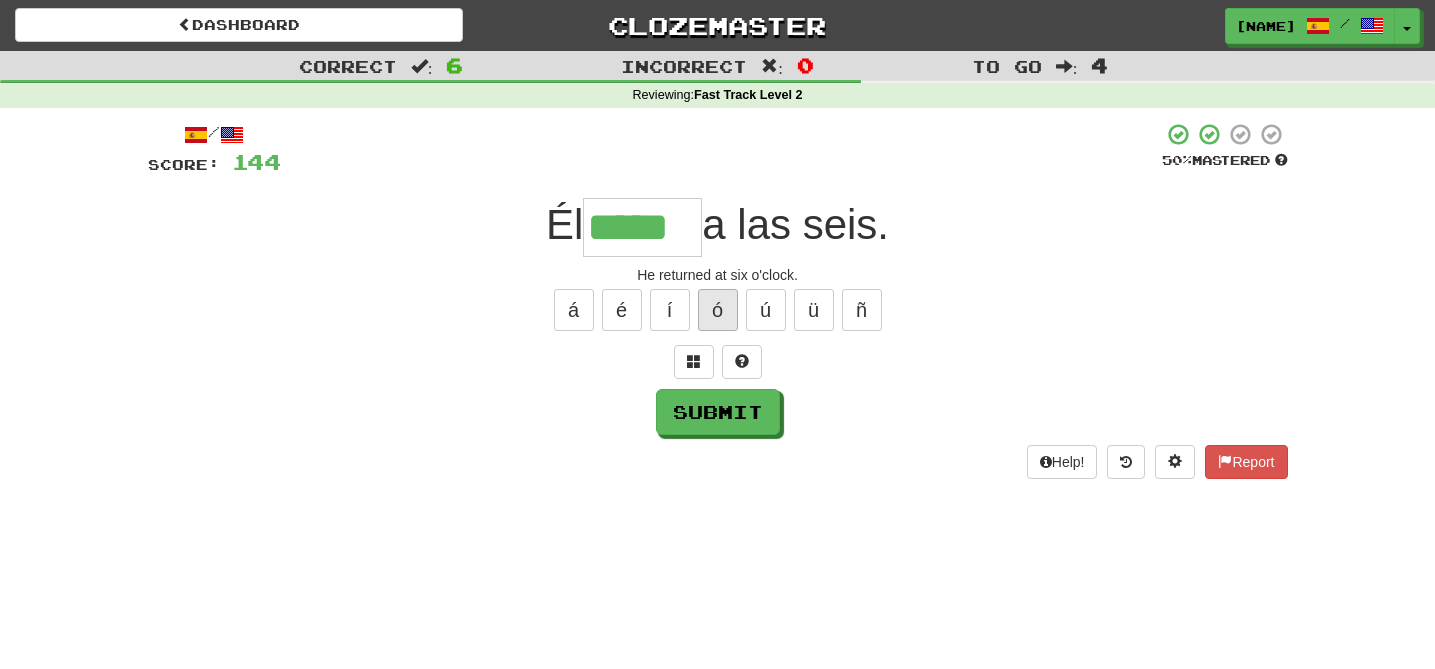 type on "******" 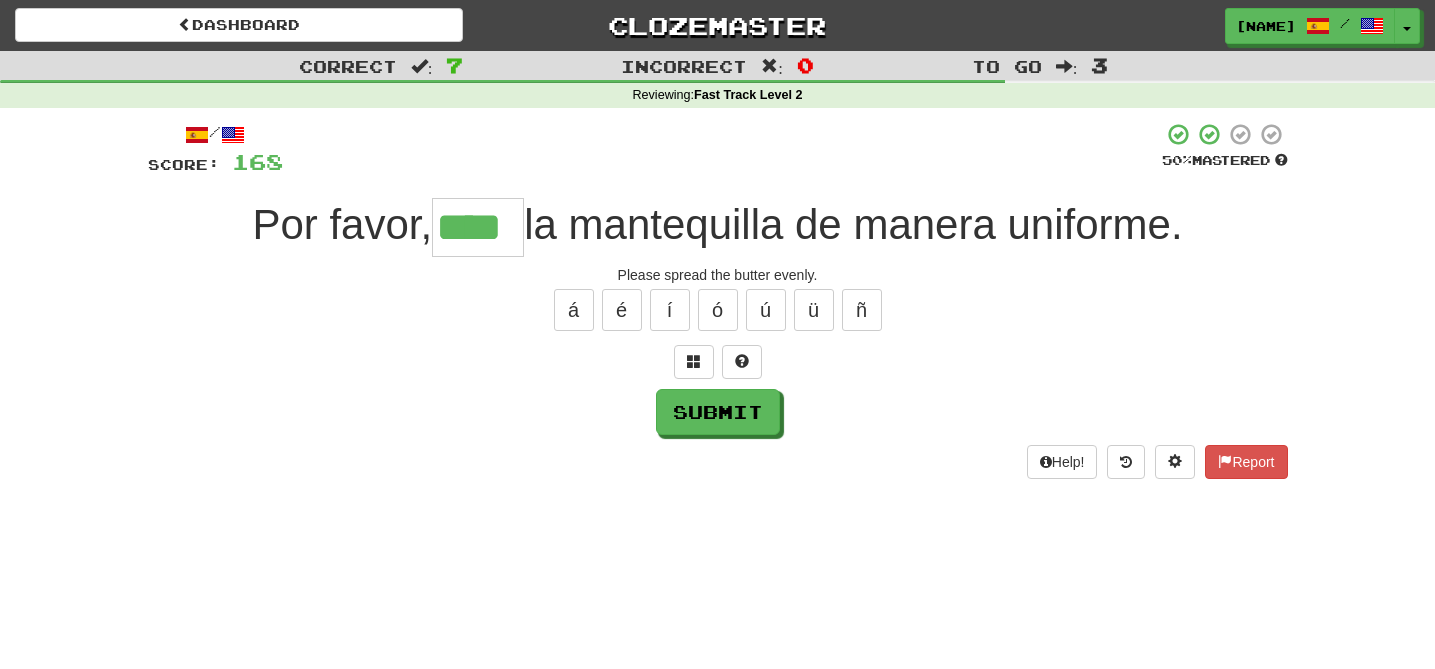 type on "****" 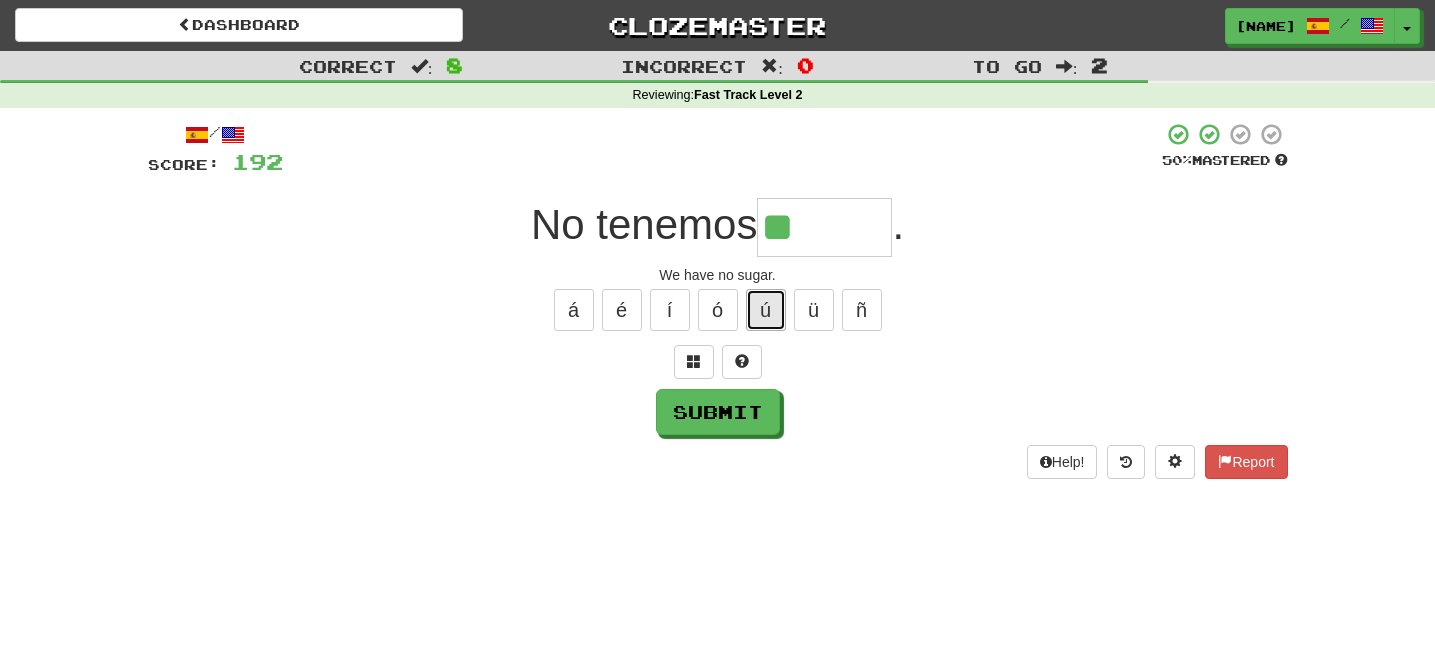 click on "ú" at bounding box center (766, 310) 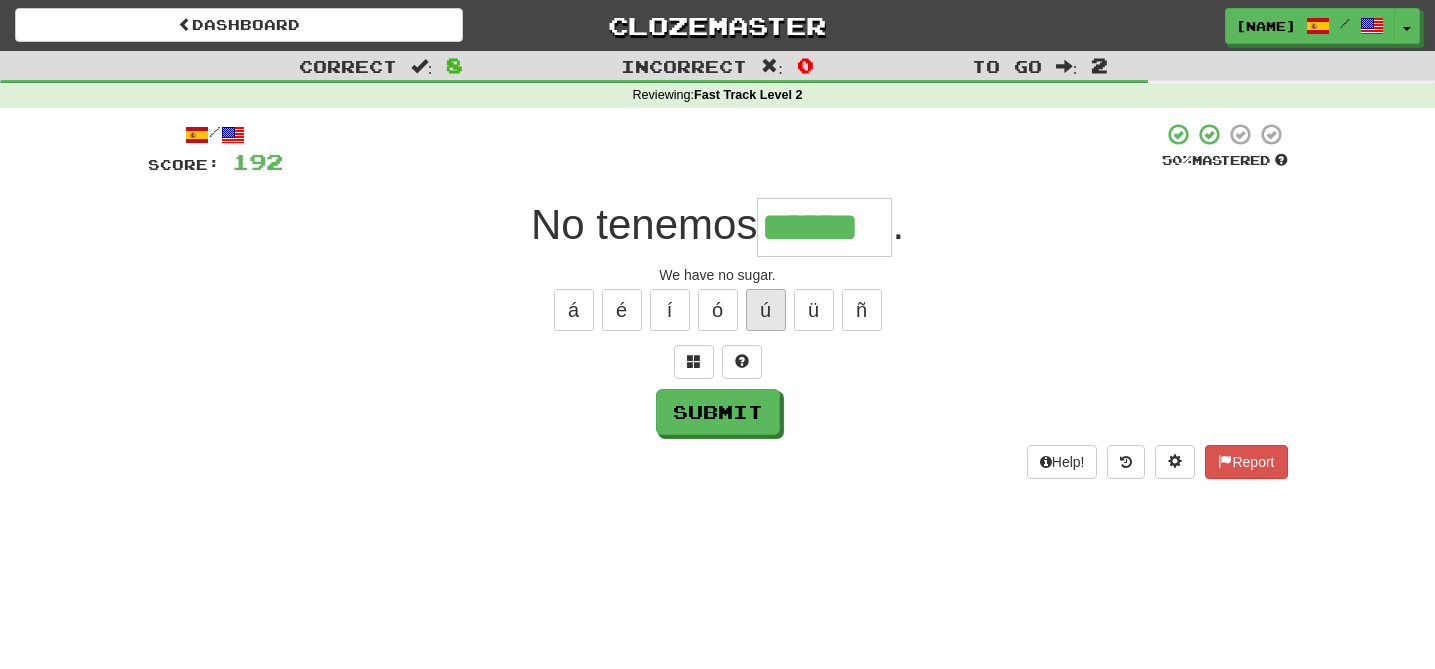 type on "******" 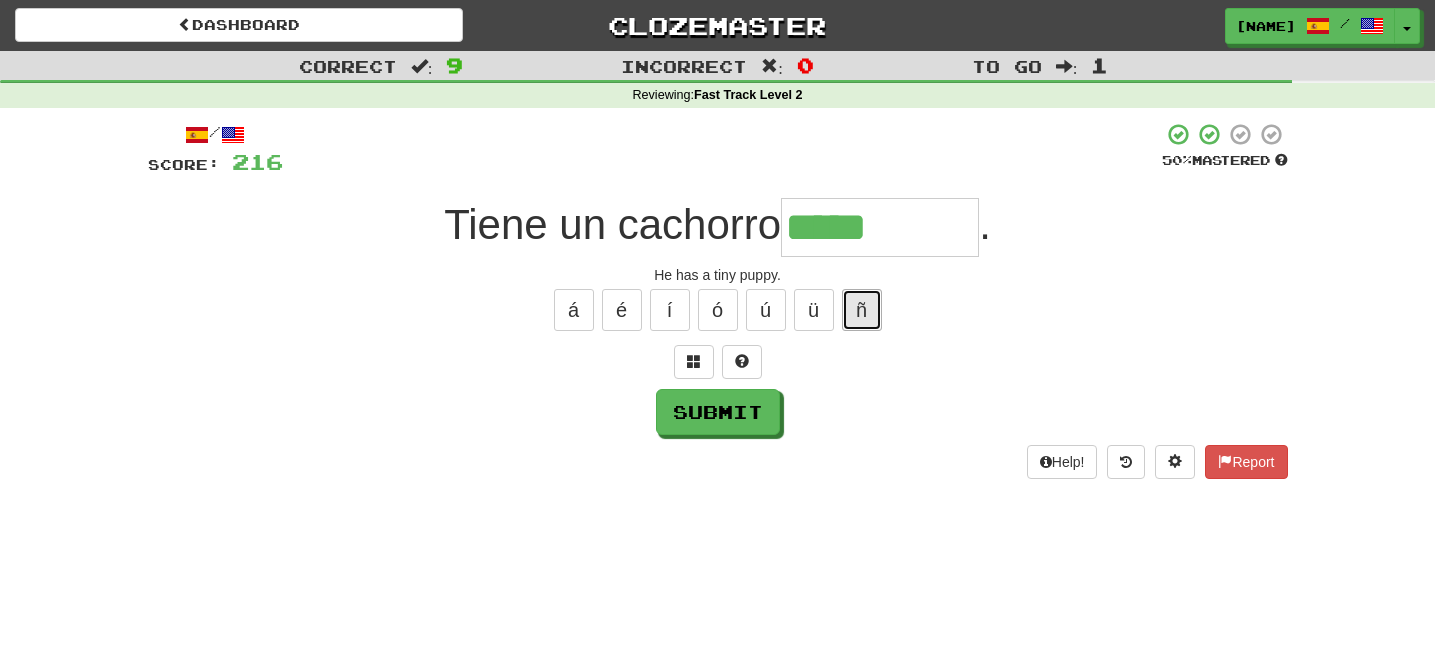 click on "ñ" at bounding box center (862, 310) 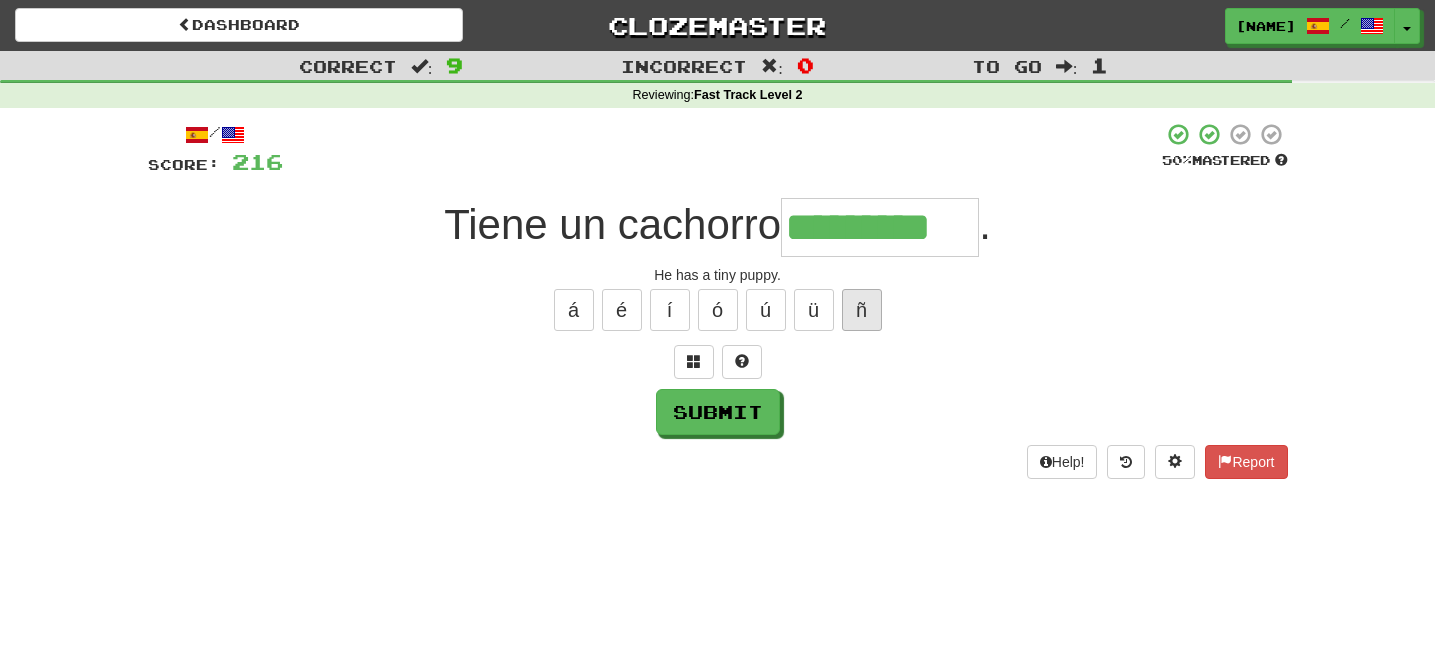 type on "*********" 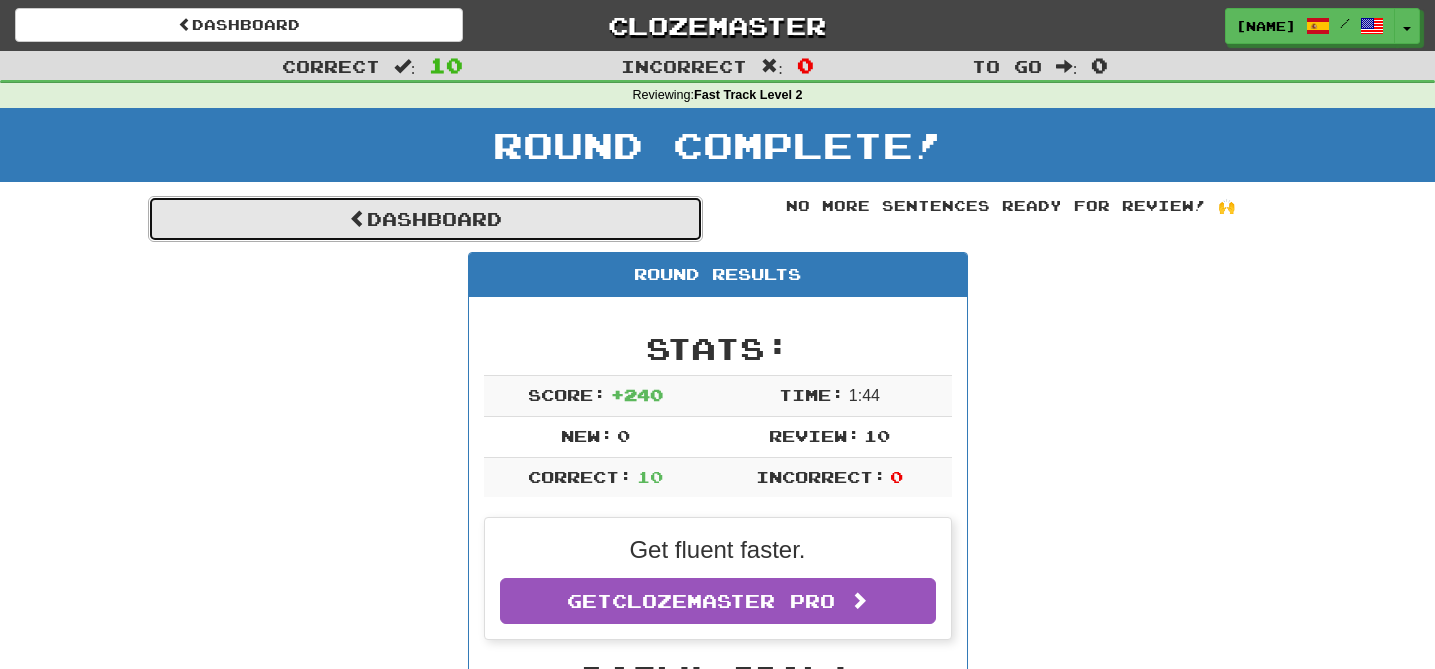 click on "Dashboard" at bounding box center [425, 219] 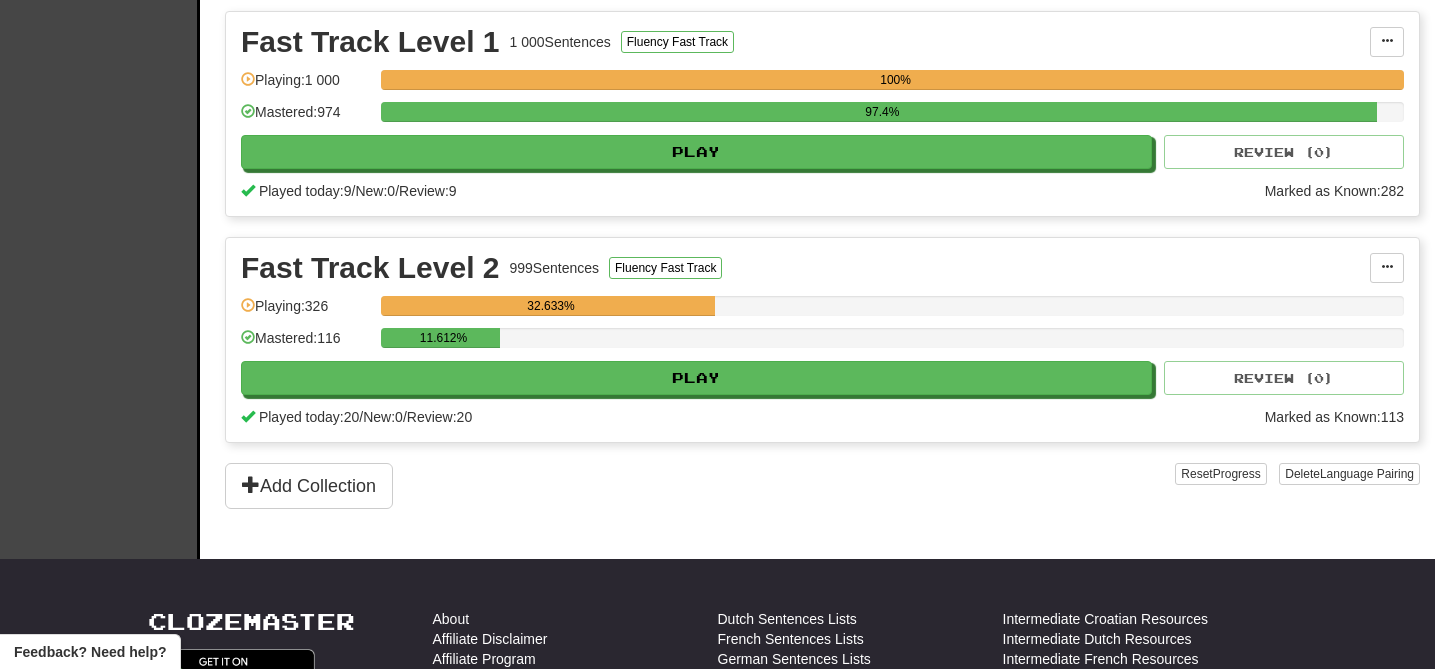 scroll, scrollTop: 483, scrollLeft: 0, axis: vertical 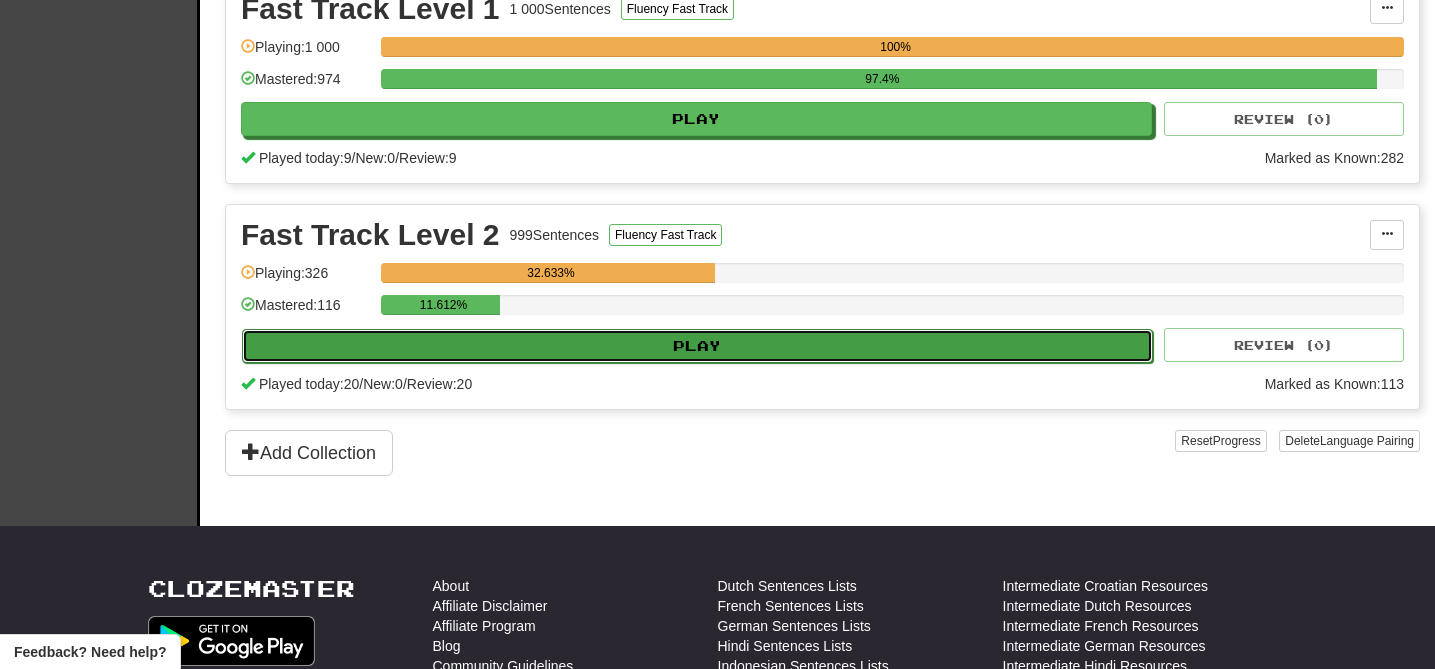 click on "Play" at bounding box center [697, 346] 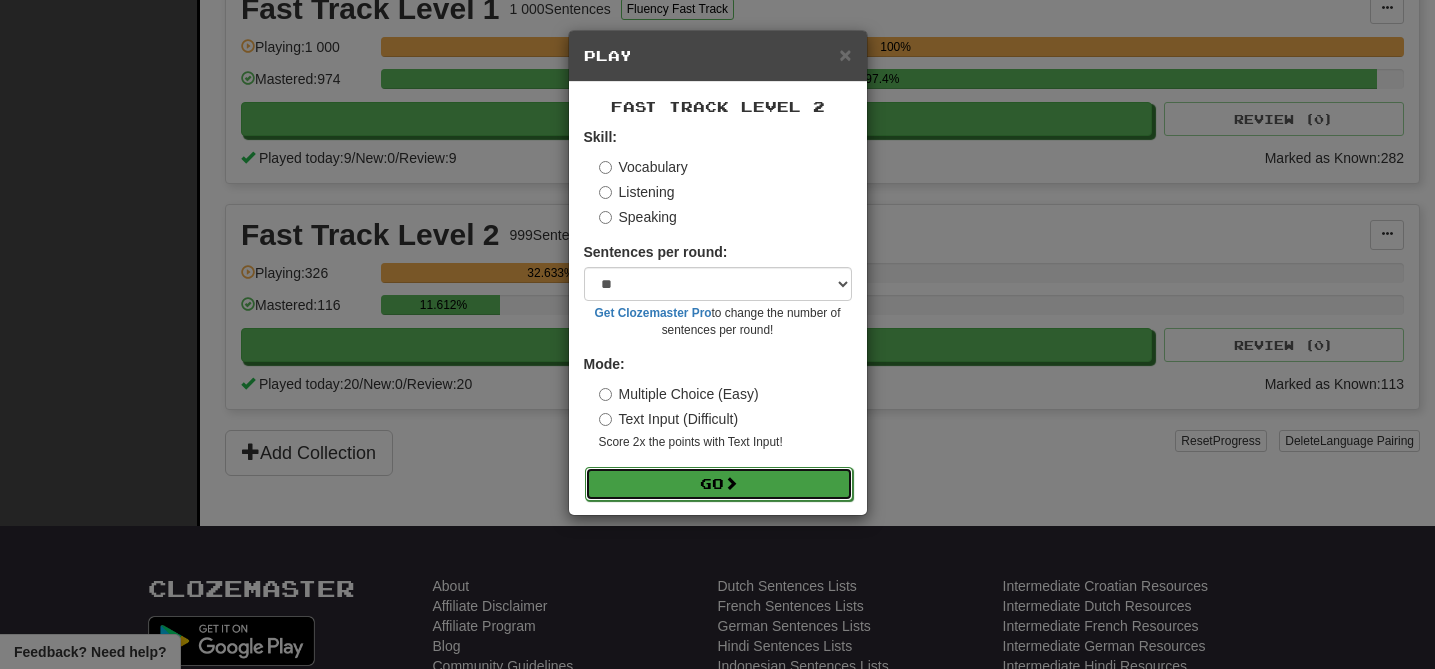 click on "Go" at bounding box center (719, 484) 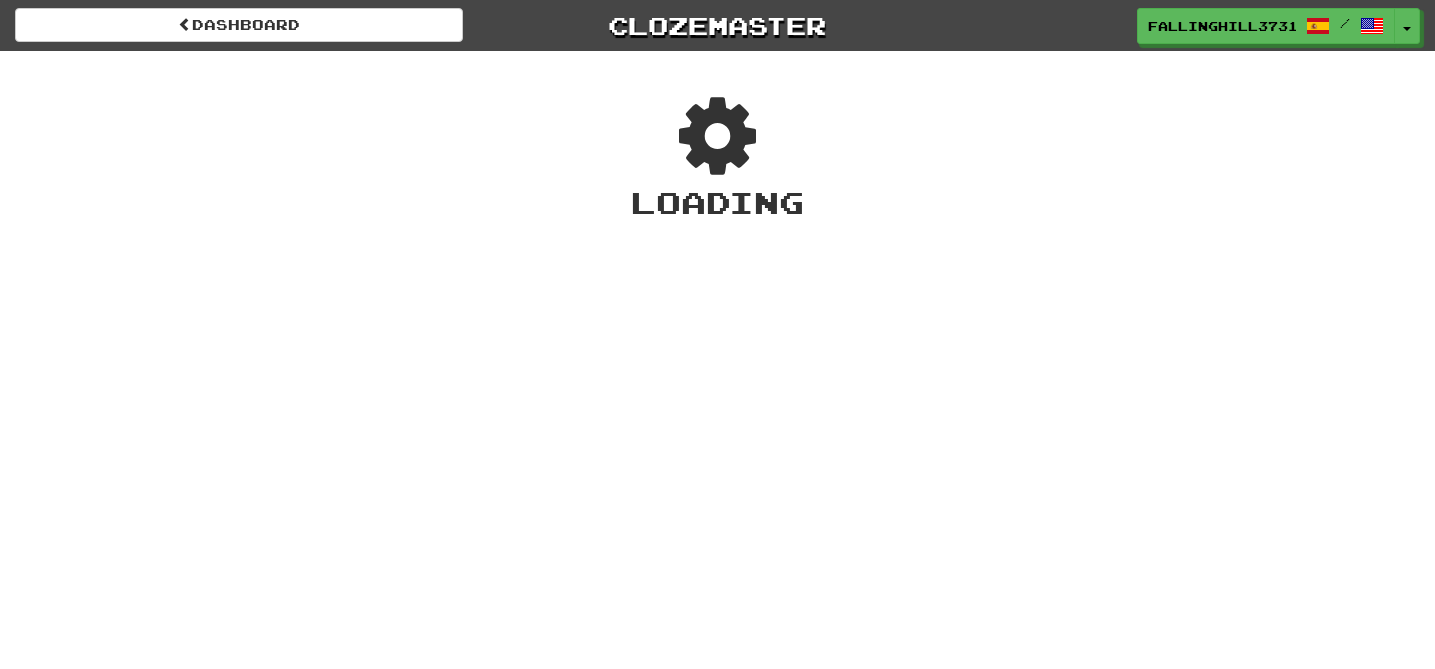 scroll, scrollTop: 0, scrollLeft: 0, axis: both 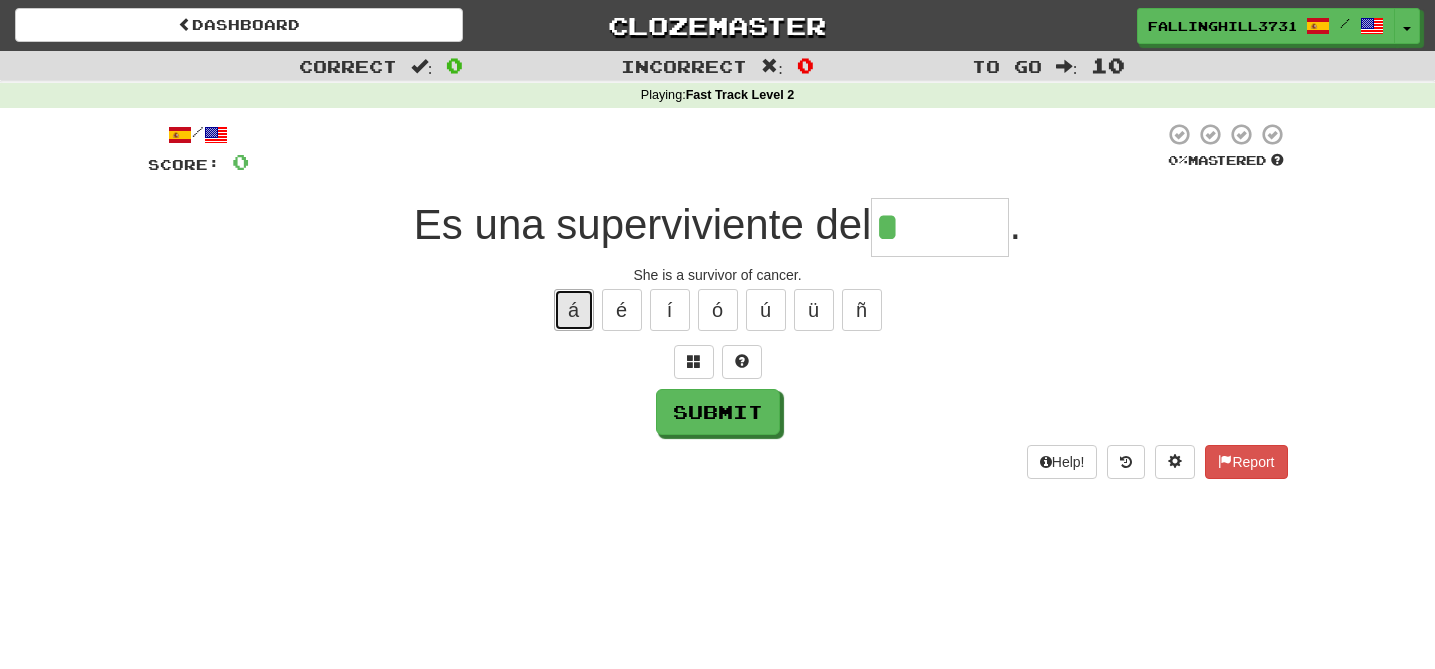 click on "á" at bounding box center (574, 310) 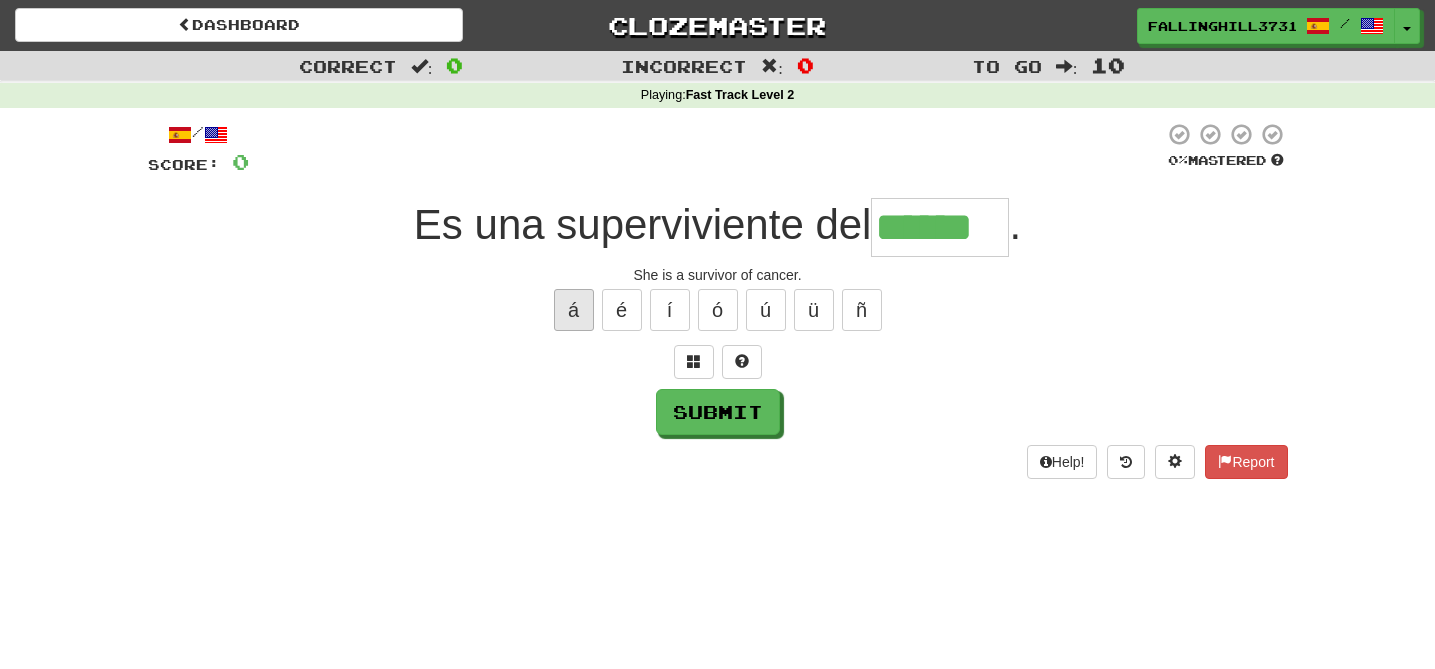 type on "******" 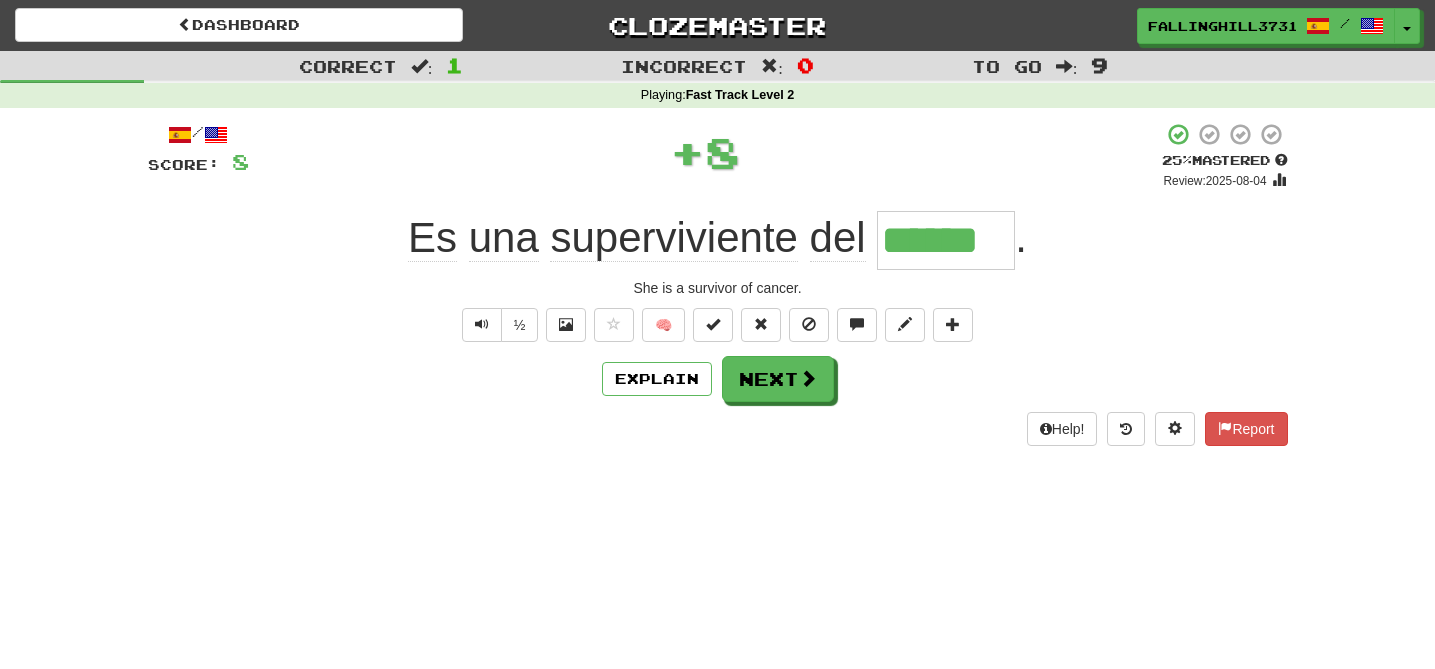 type 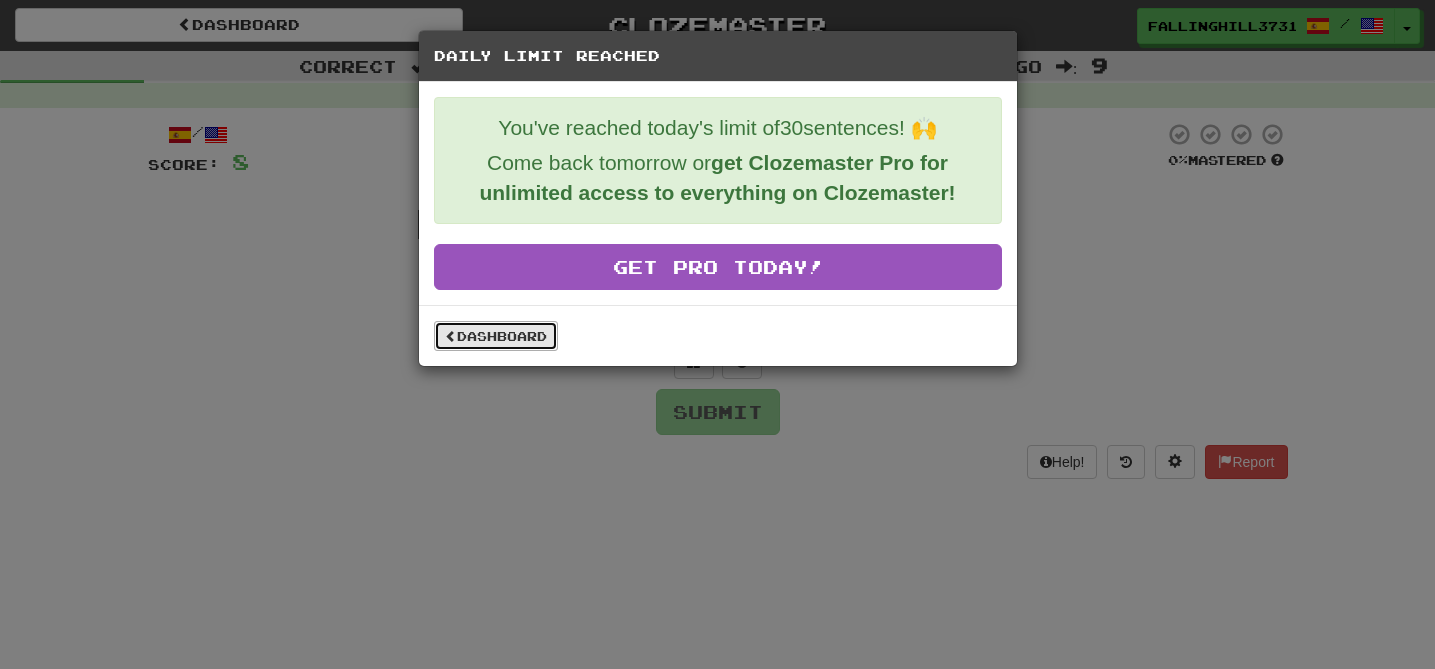 click on "Dashboard" at bounding box center (496, 336) 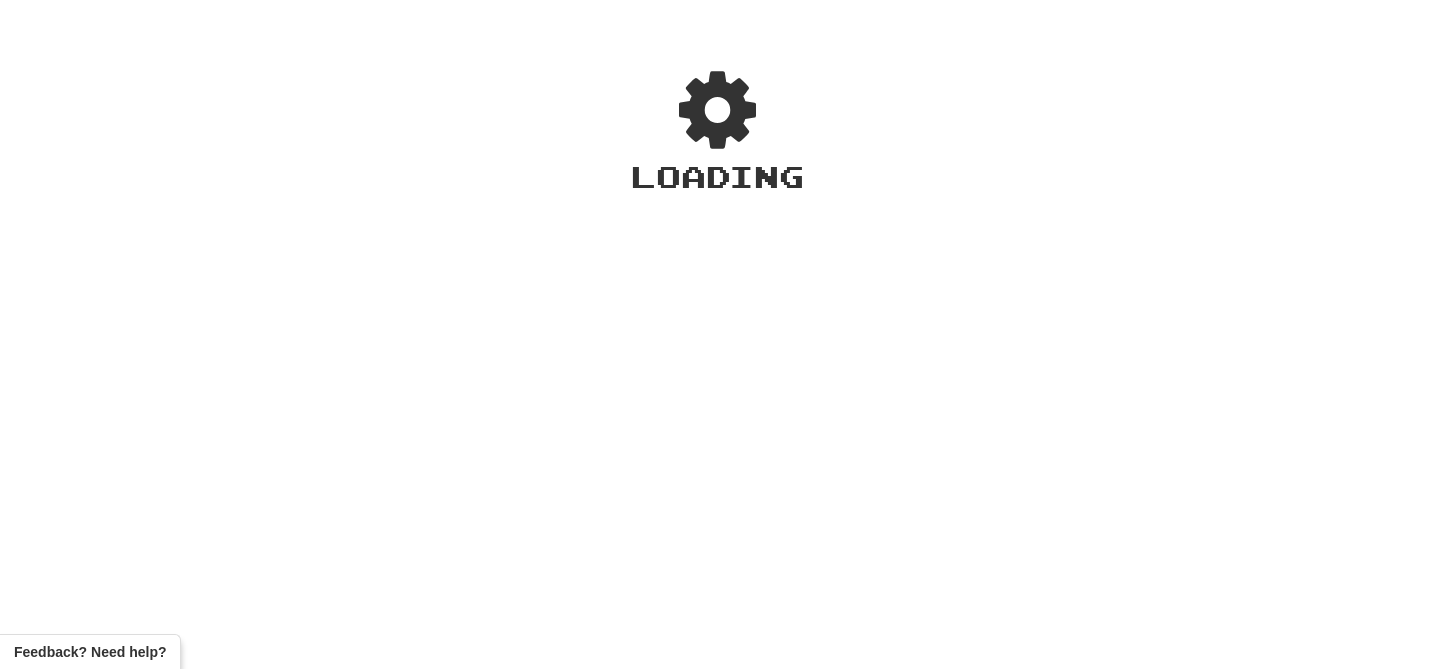 scroll, scrollTop: 0, scrollLeft: 0, axis: both 